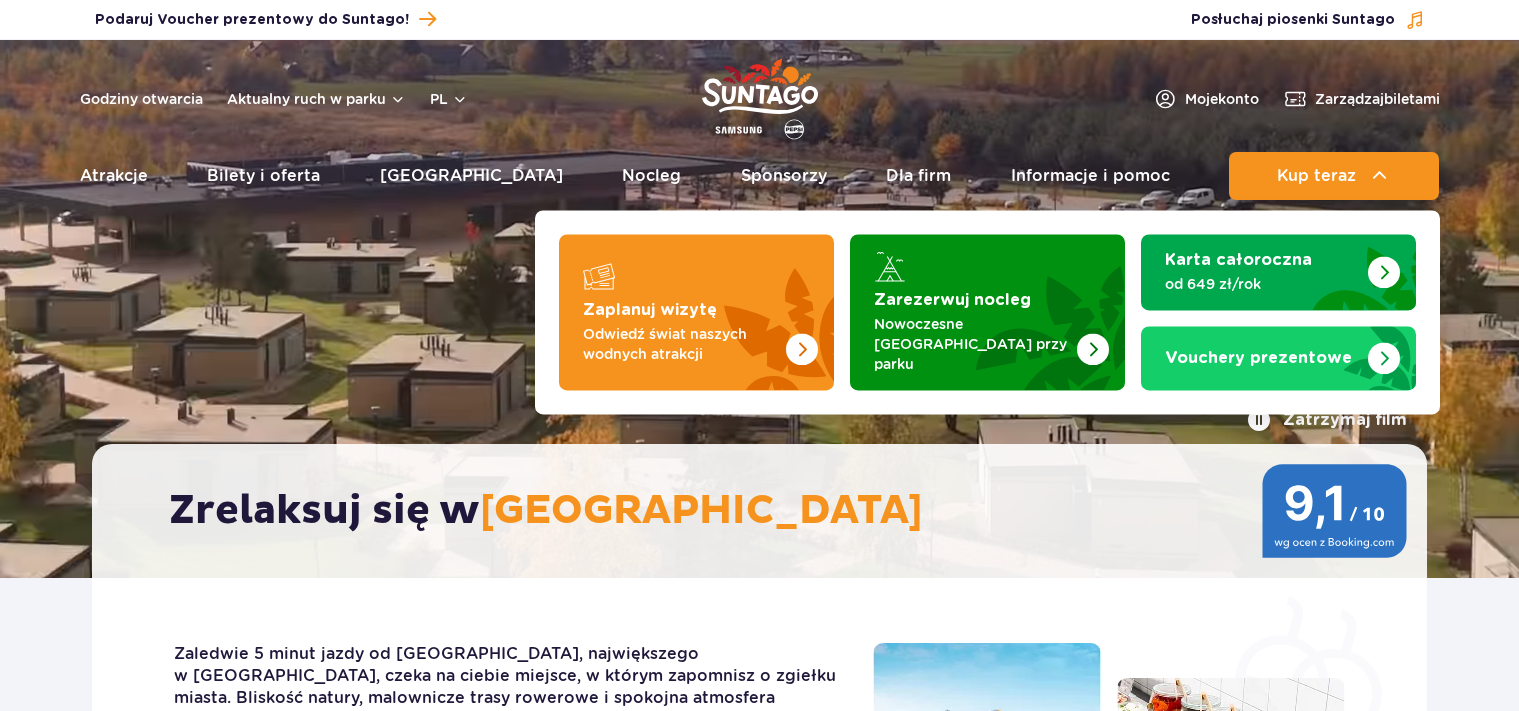 scroll, scrollTop: 0, scrollLeft: 0, axis: both 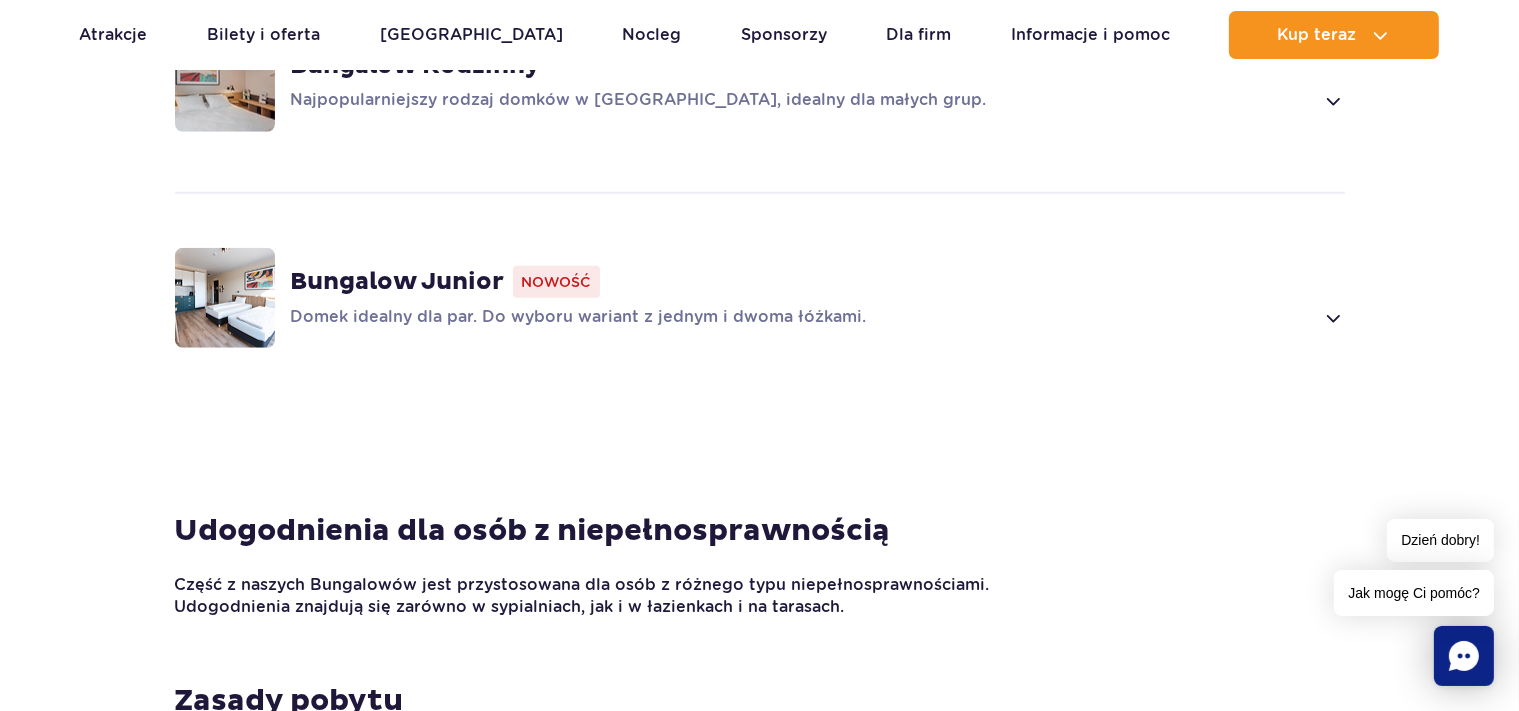 click at bounding box center (1332, 318) 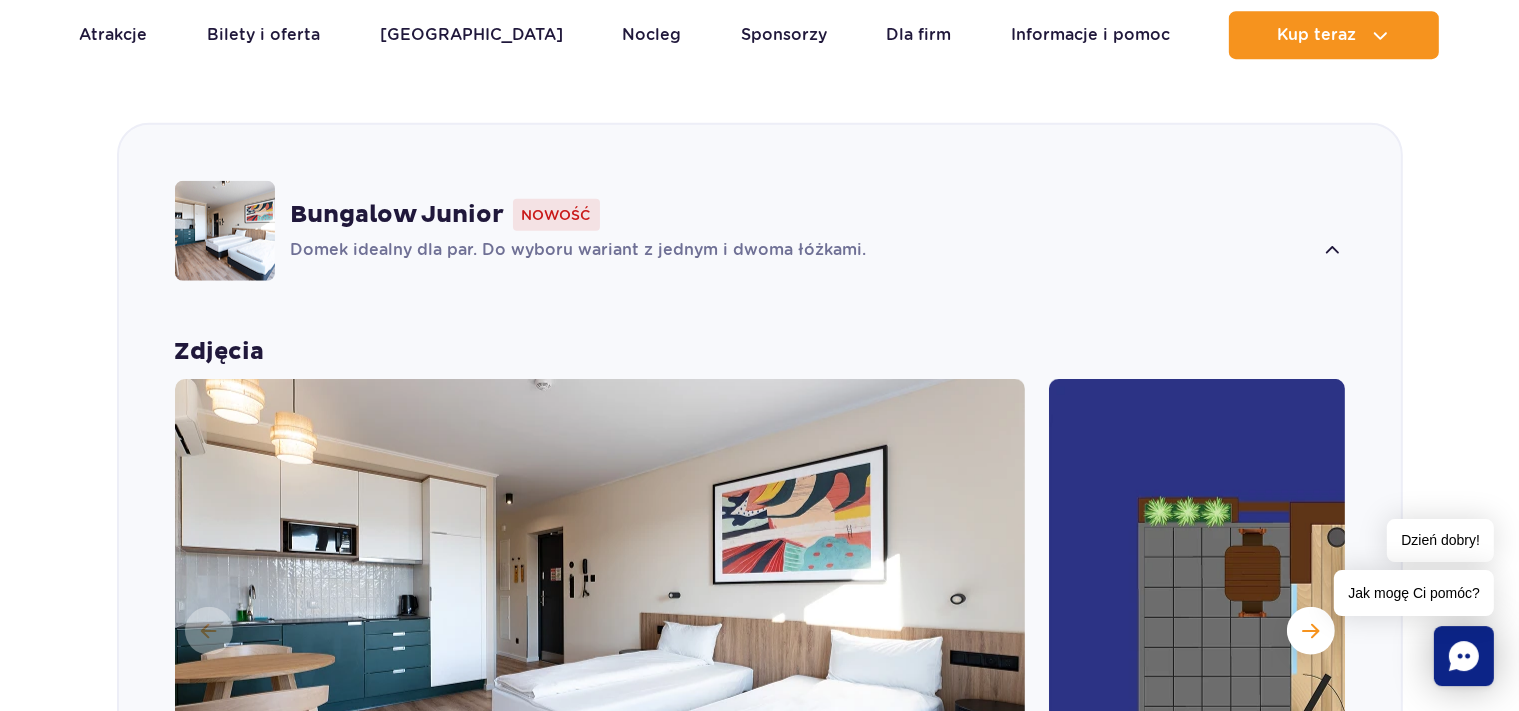 scroll, scrollTop: 1831, scrollLeft: 0, axis: vertical 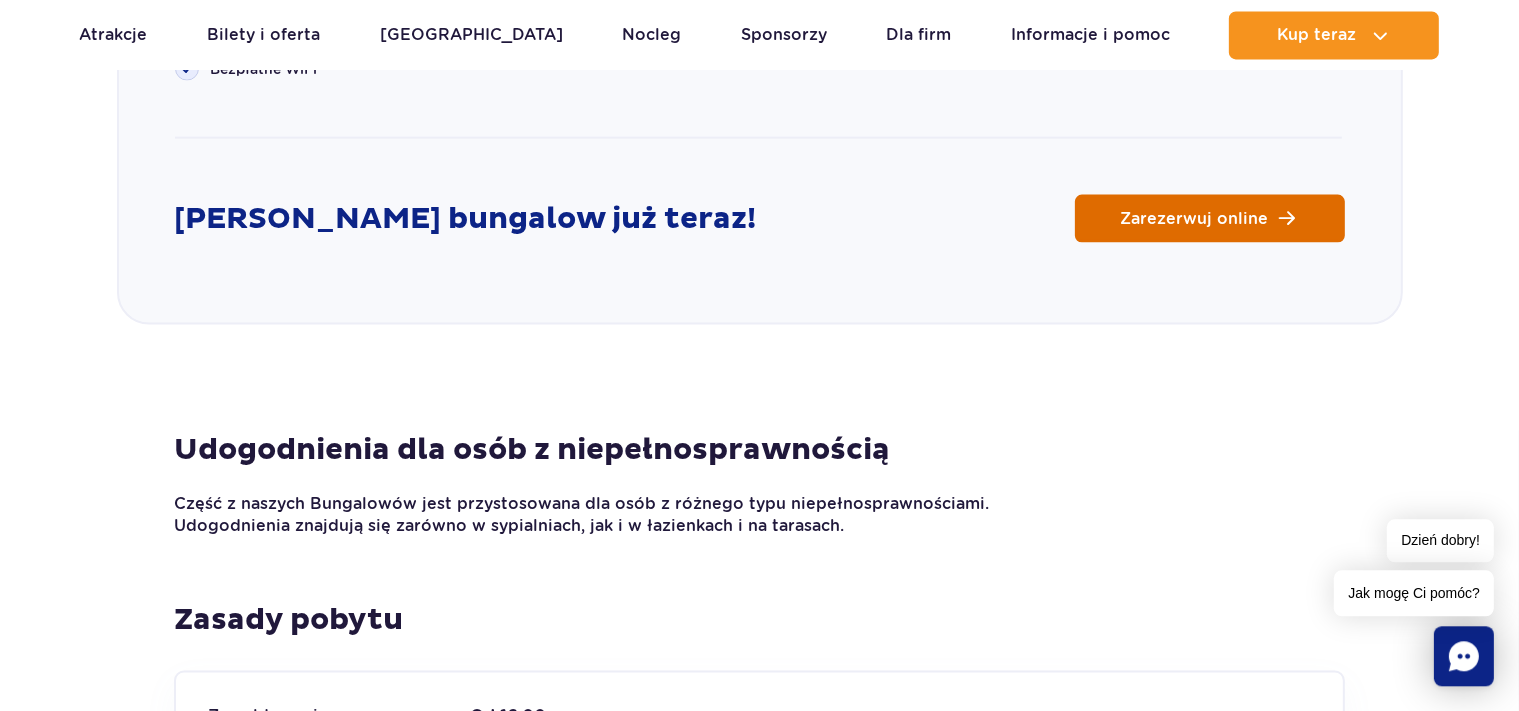 click on "Zarezerwuj online" at bounding box center (1195, 218) 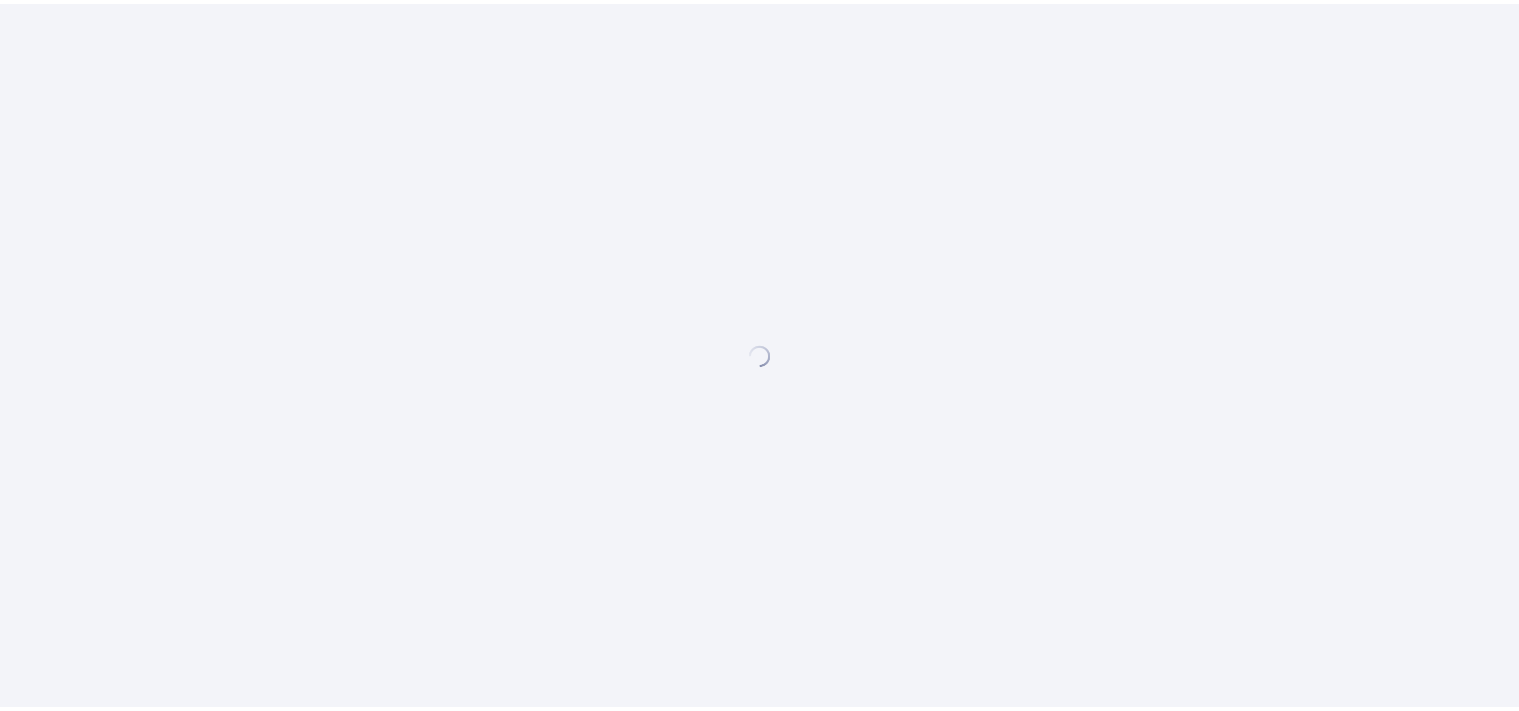scroll, scrollTop: 0, scrollLeft: 0, axis: both 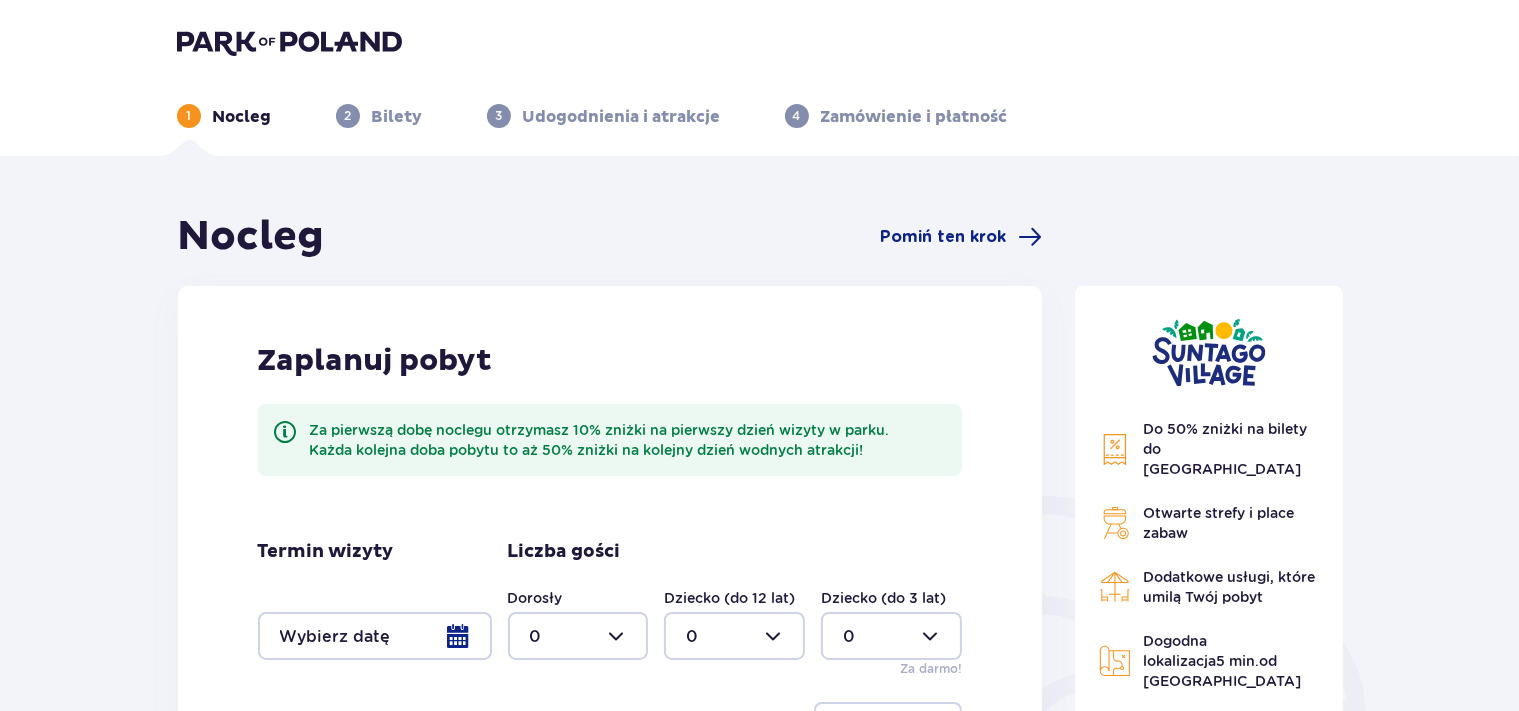 click at bounding box center [578, 636] 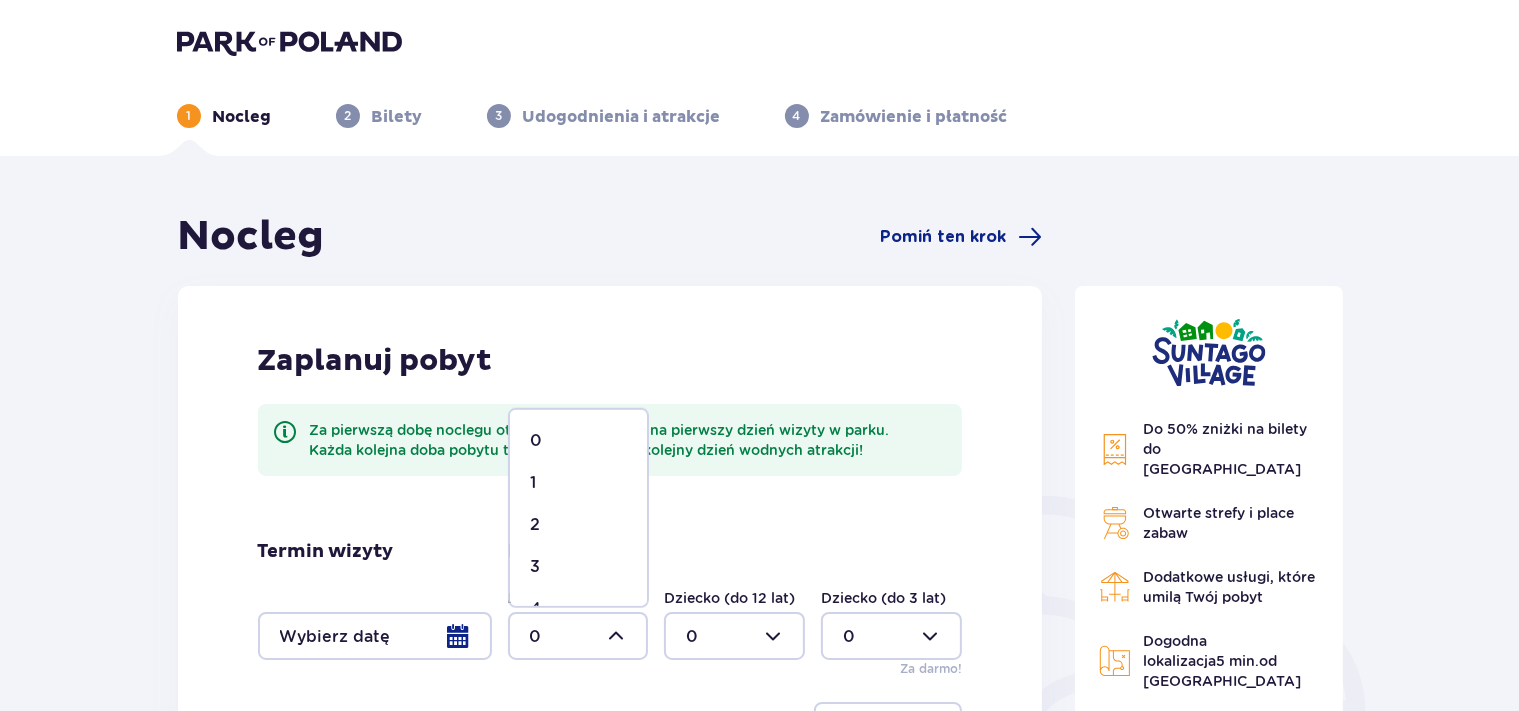 click on "1" at bounding box center (578, 483) 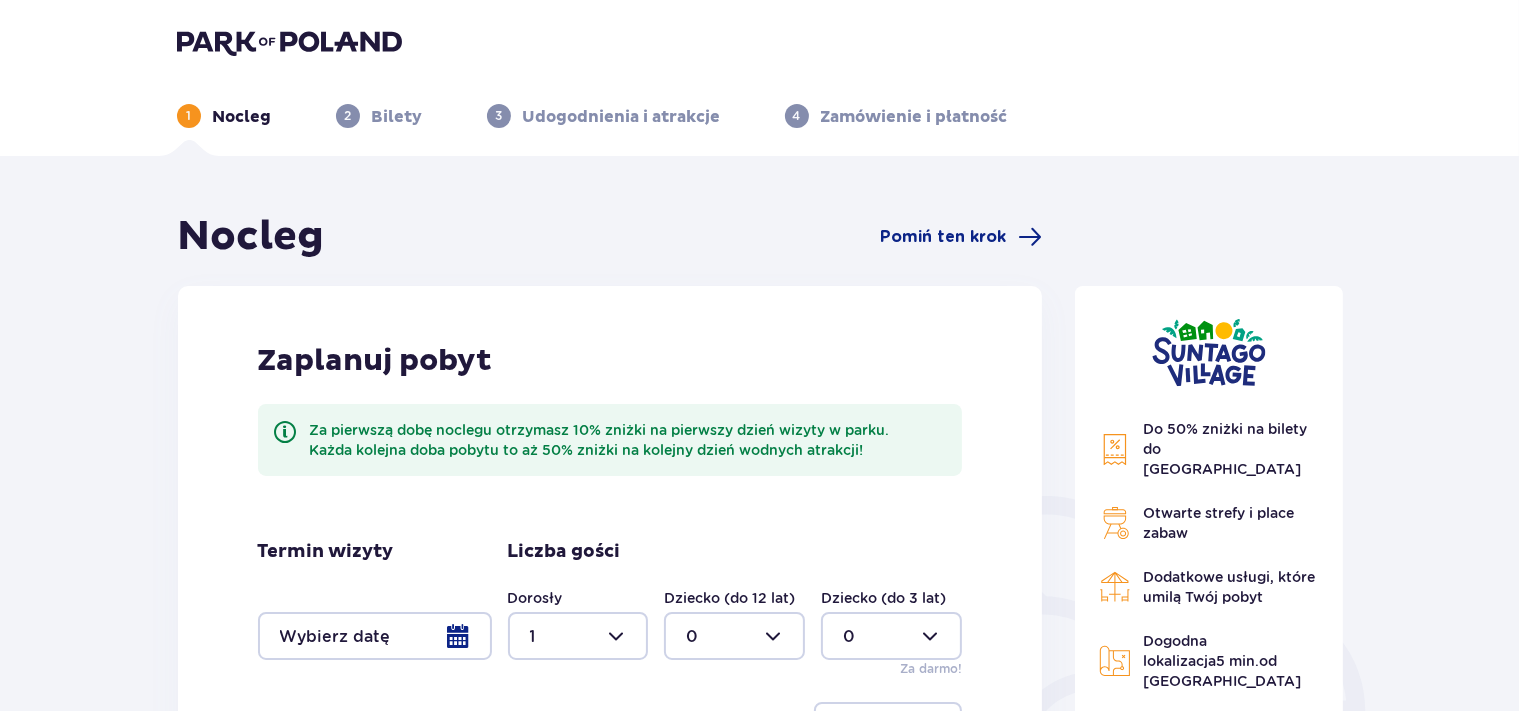 click at bounding box center [734, 636] 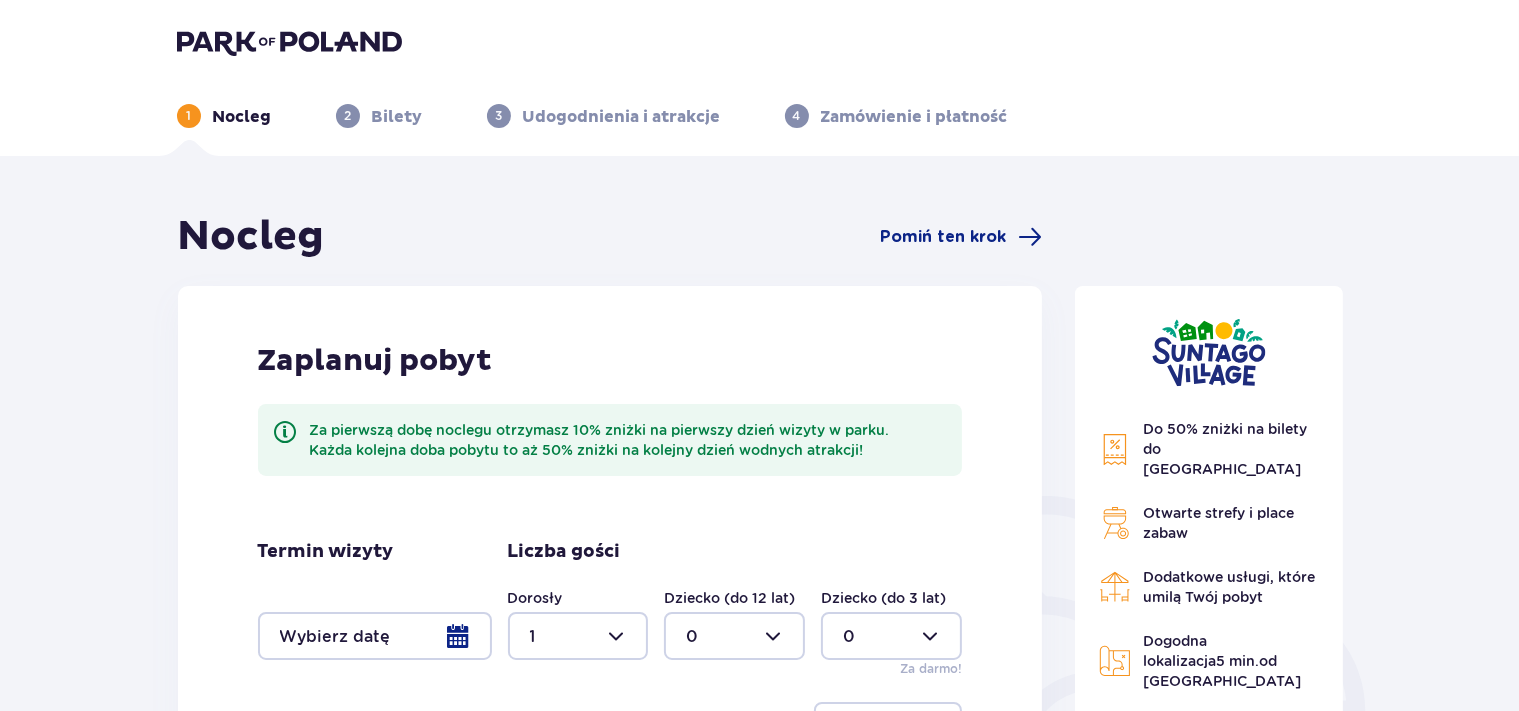 click at bounding box center (578, 636) 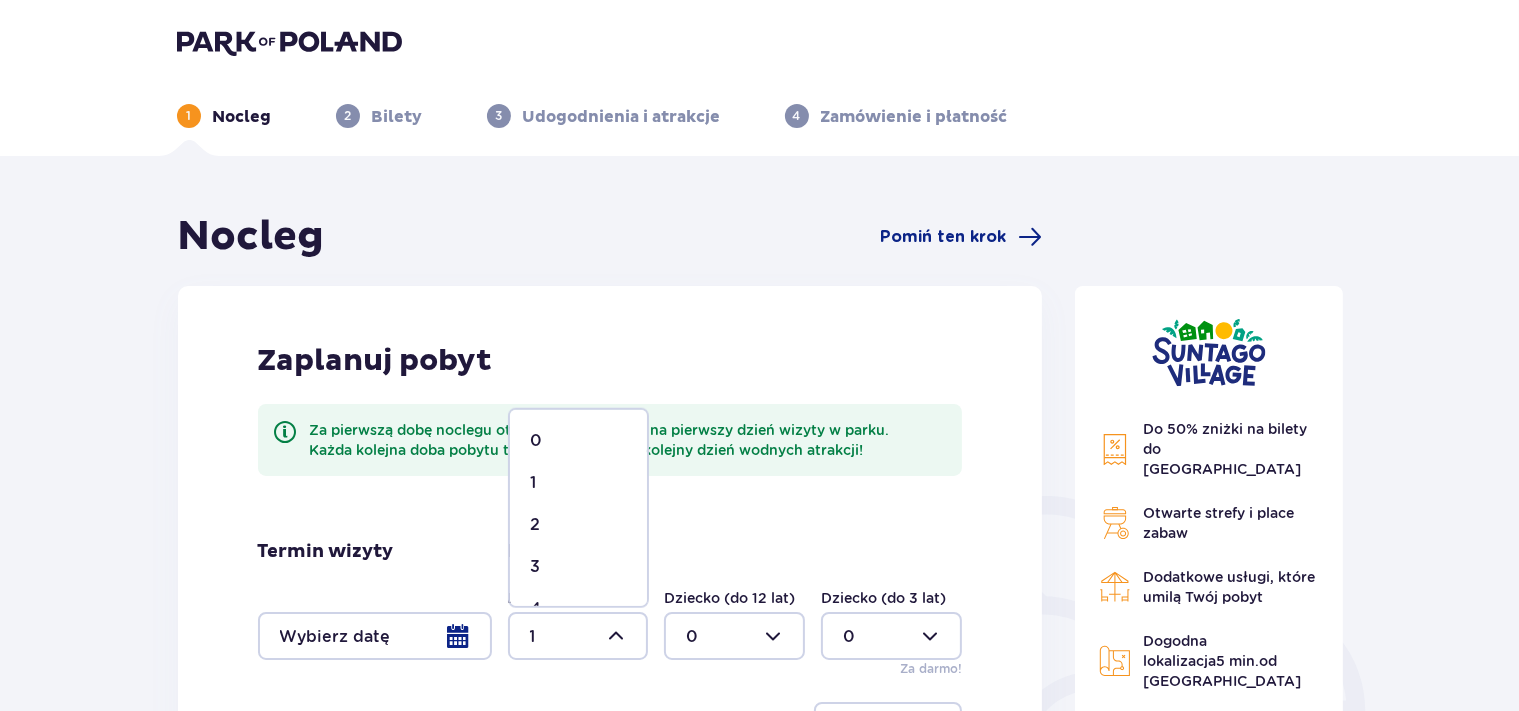 click on "2" at bounding box center [578, 525] 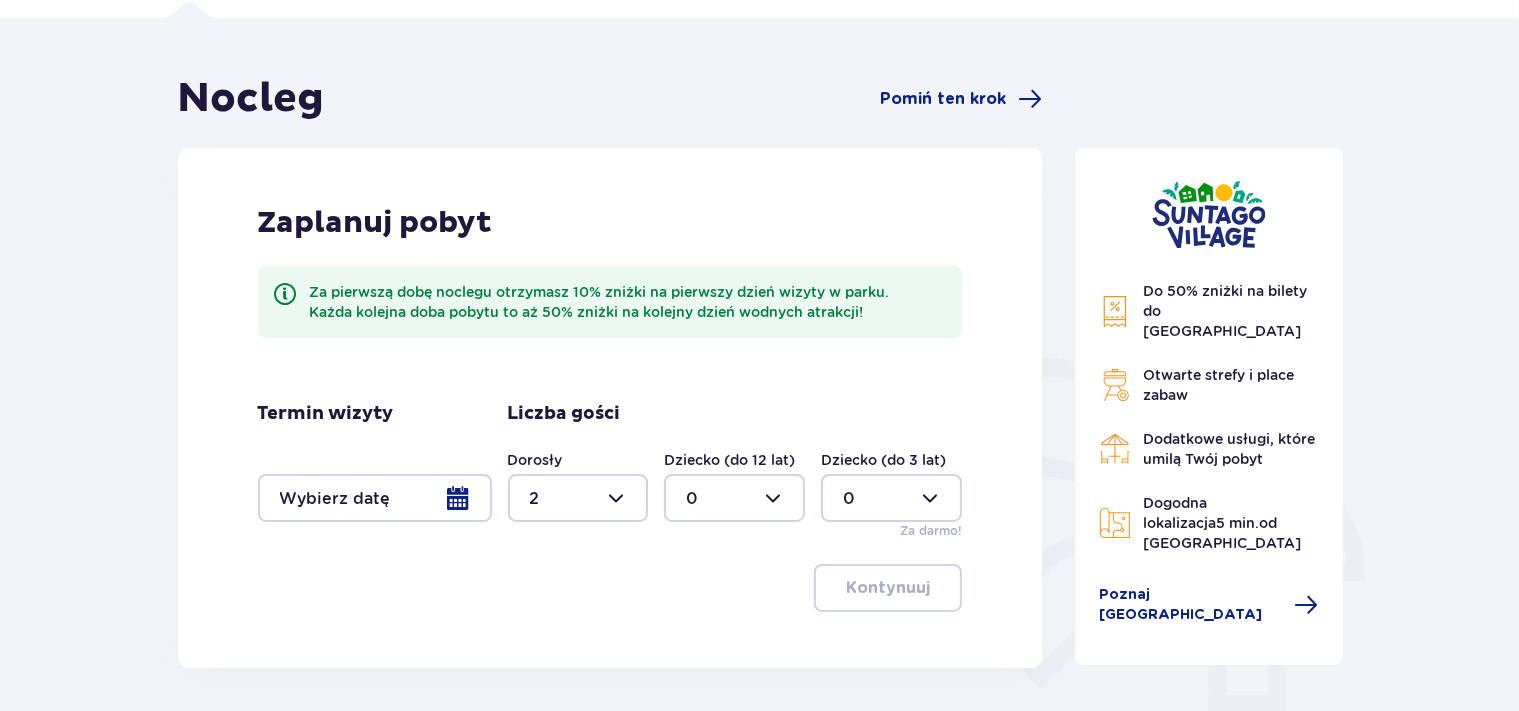 scroll, scrollTop: 197, scrollLeft: 0, axis: vertical 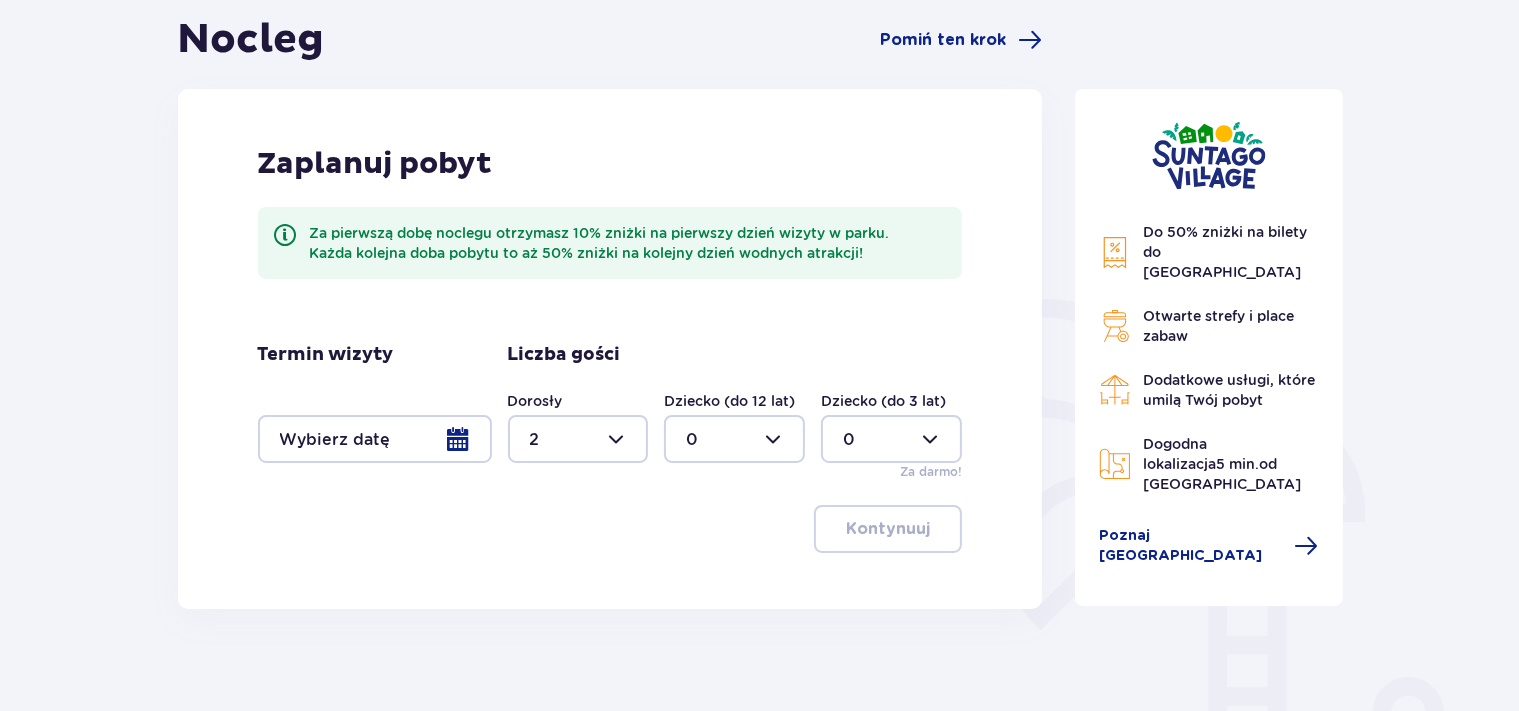 click at bounding box center (375, 439) 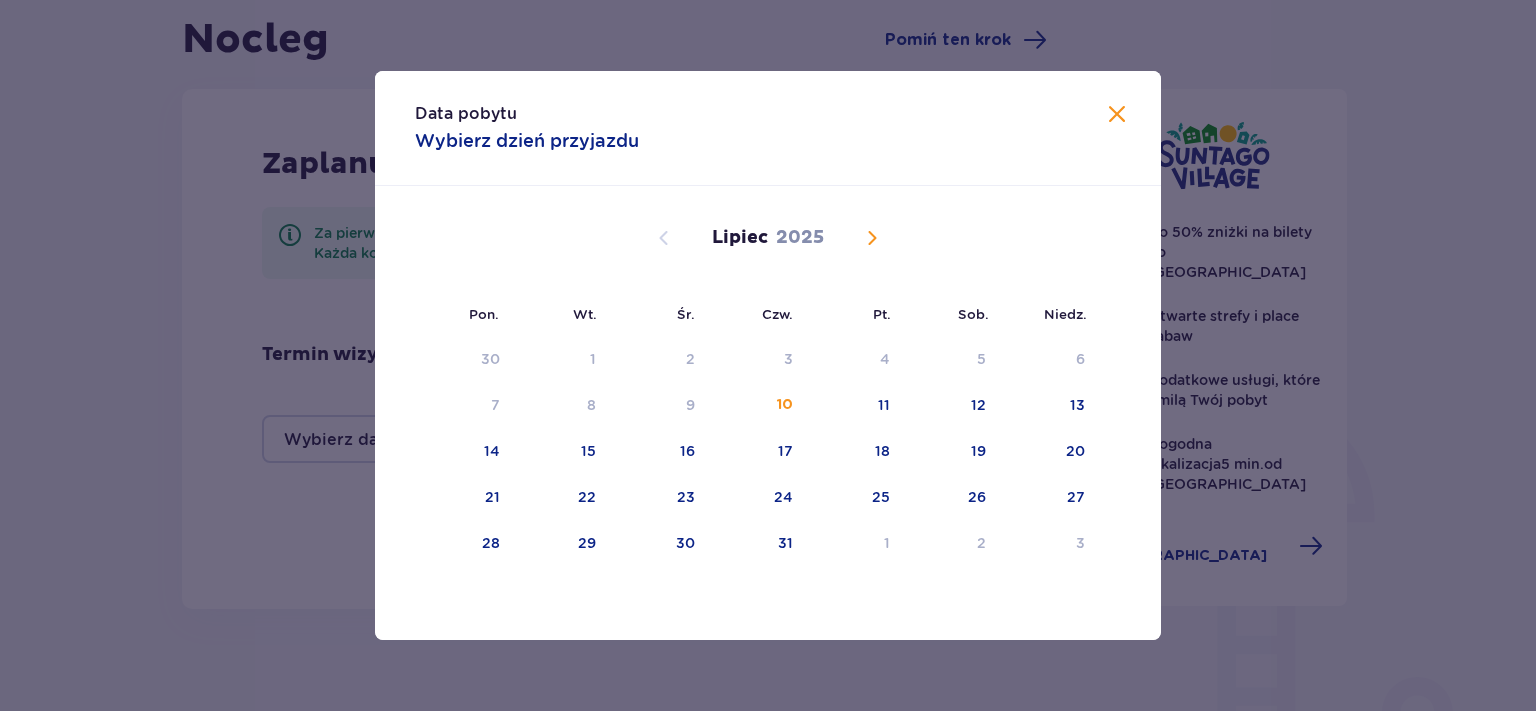 click at bounding box center (872, 238) 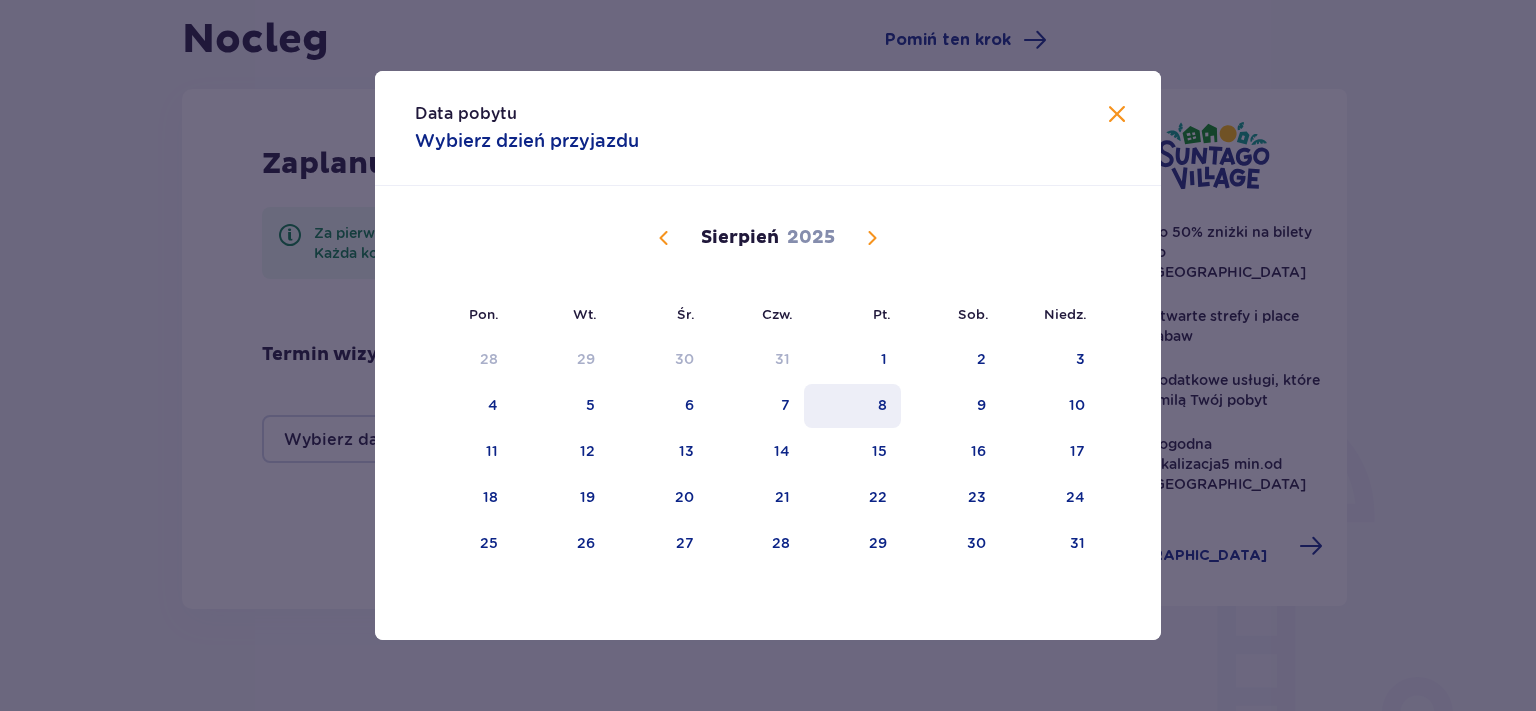 click on "8" at bounding box center [852, 406] 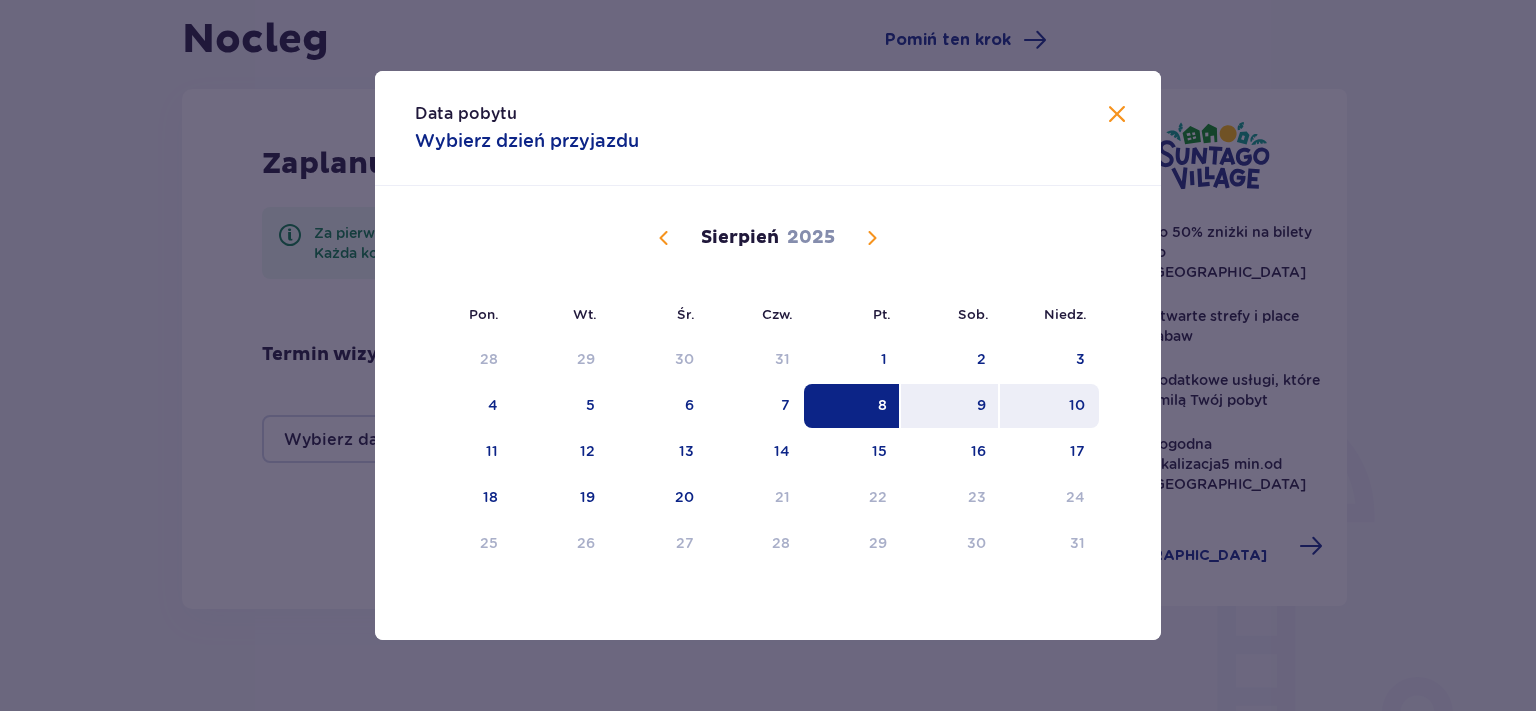click on "10" at bounding box center [1077, 405] 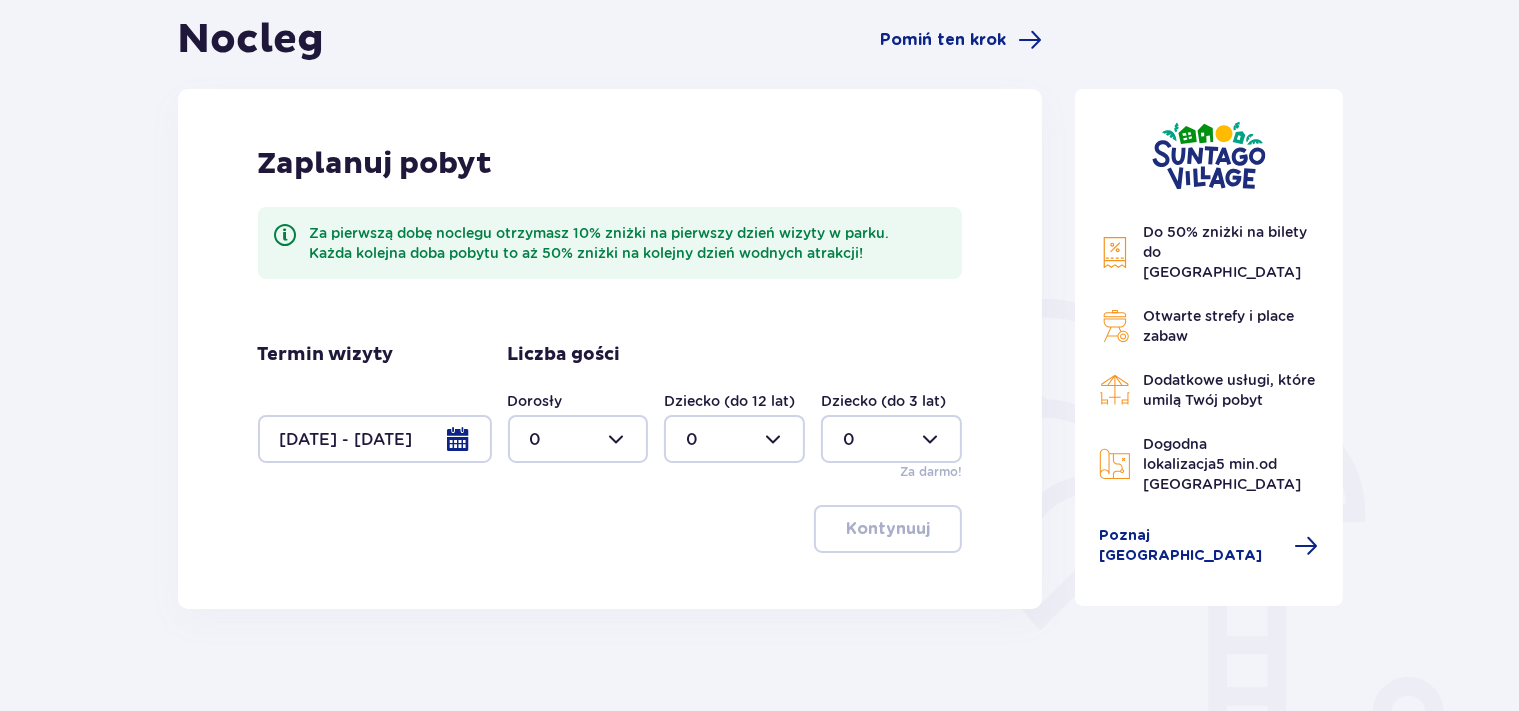 click at bounding box center [578, 439] 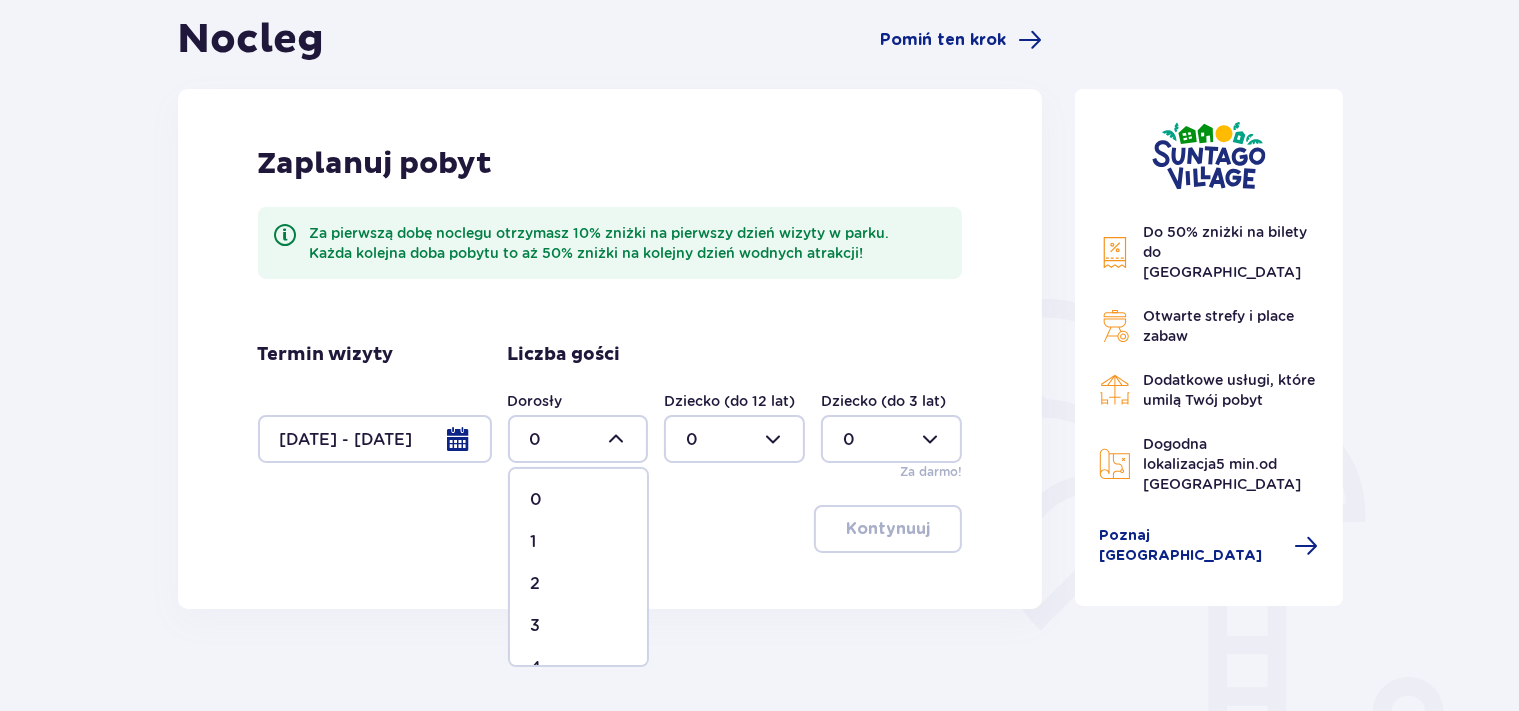 click on "2" at bounding box center (535, 584) 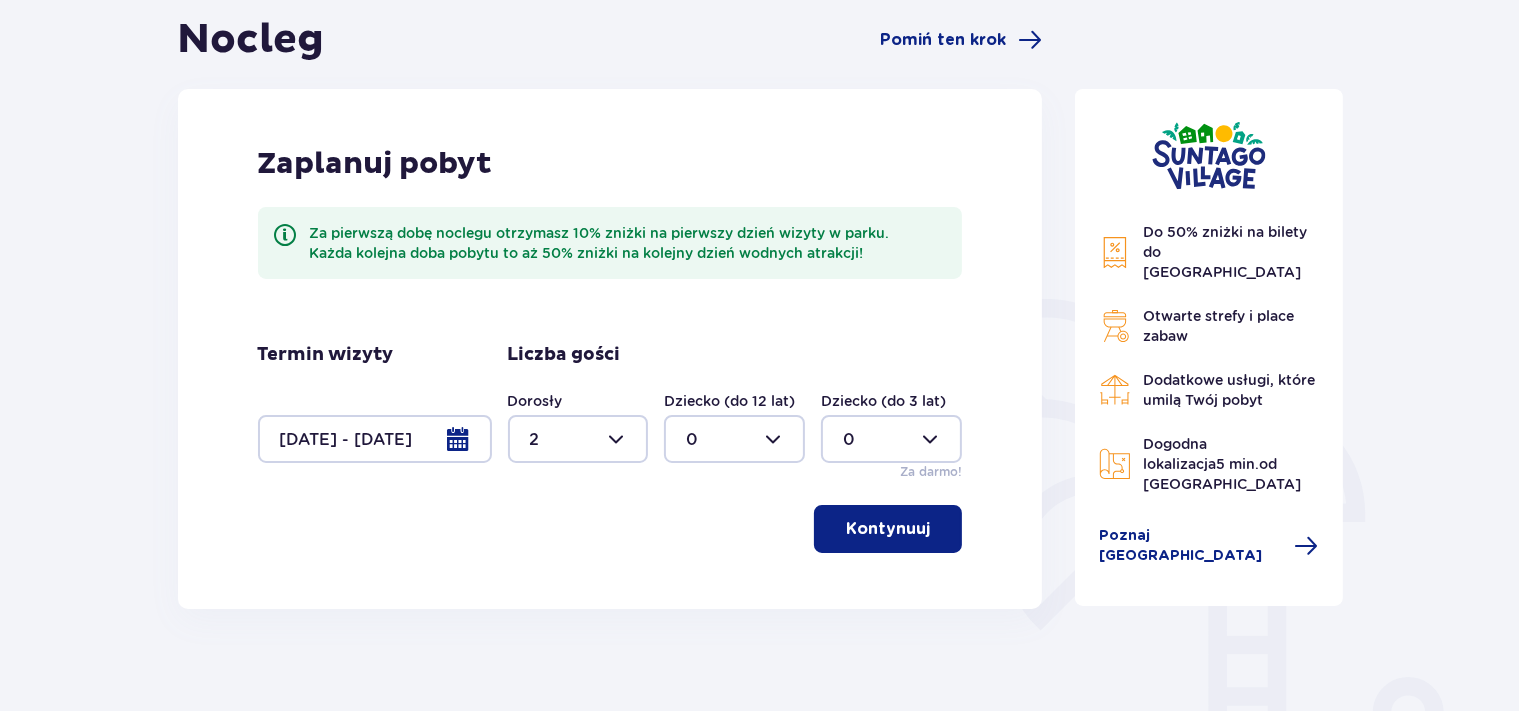 click on "Kontynuuj" at bounding box center [888, 529] 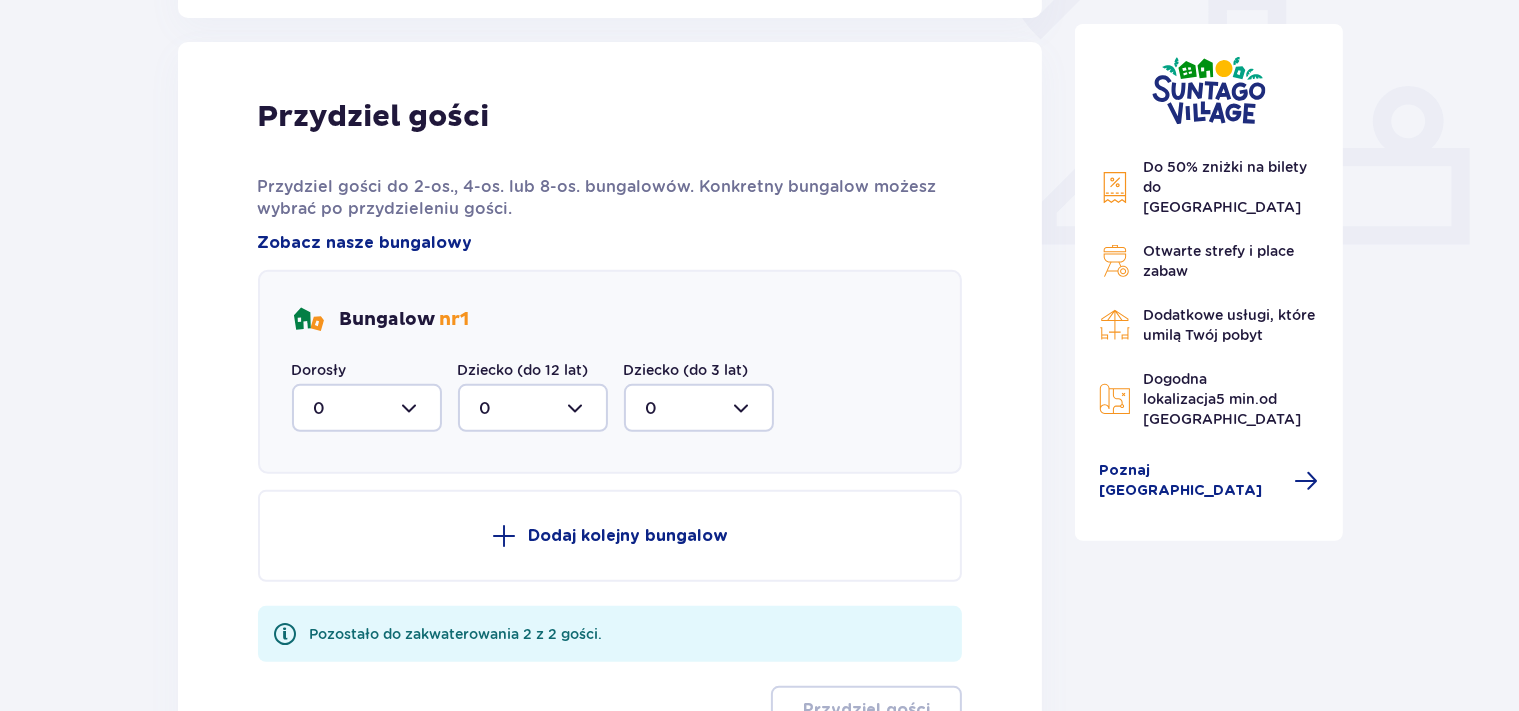 scroll, scrollTop: 806, scrollLeft: 0, axis: vertical 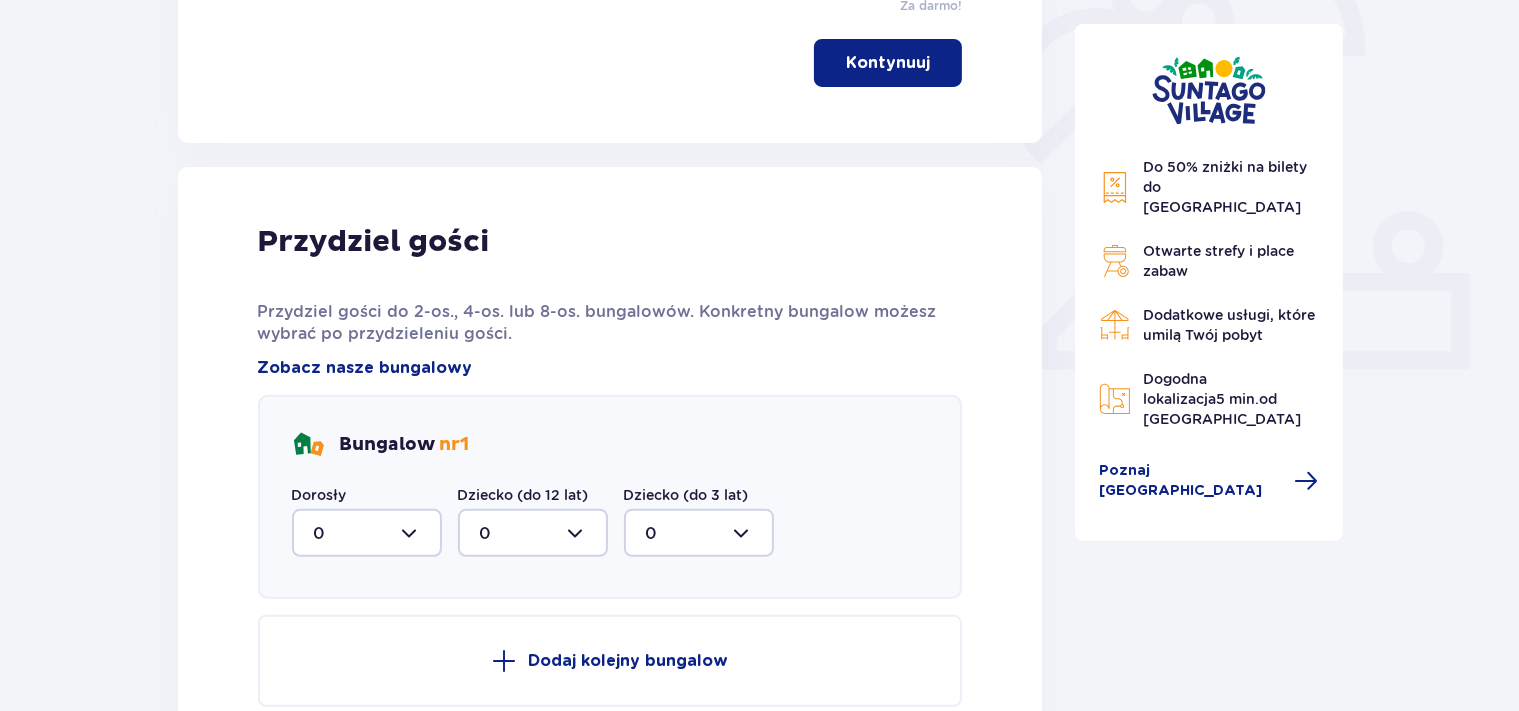 click at bounding box center (367, 533) 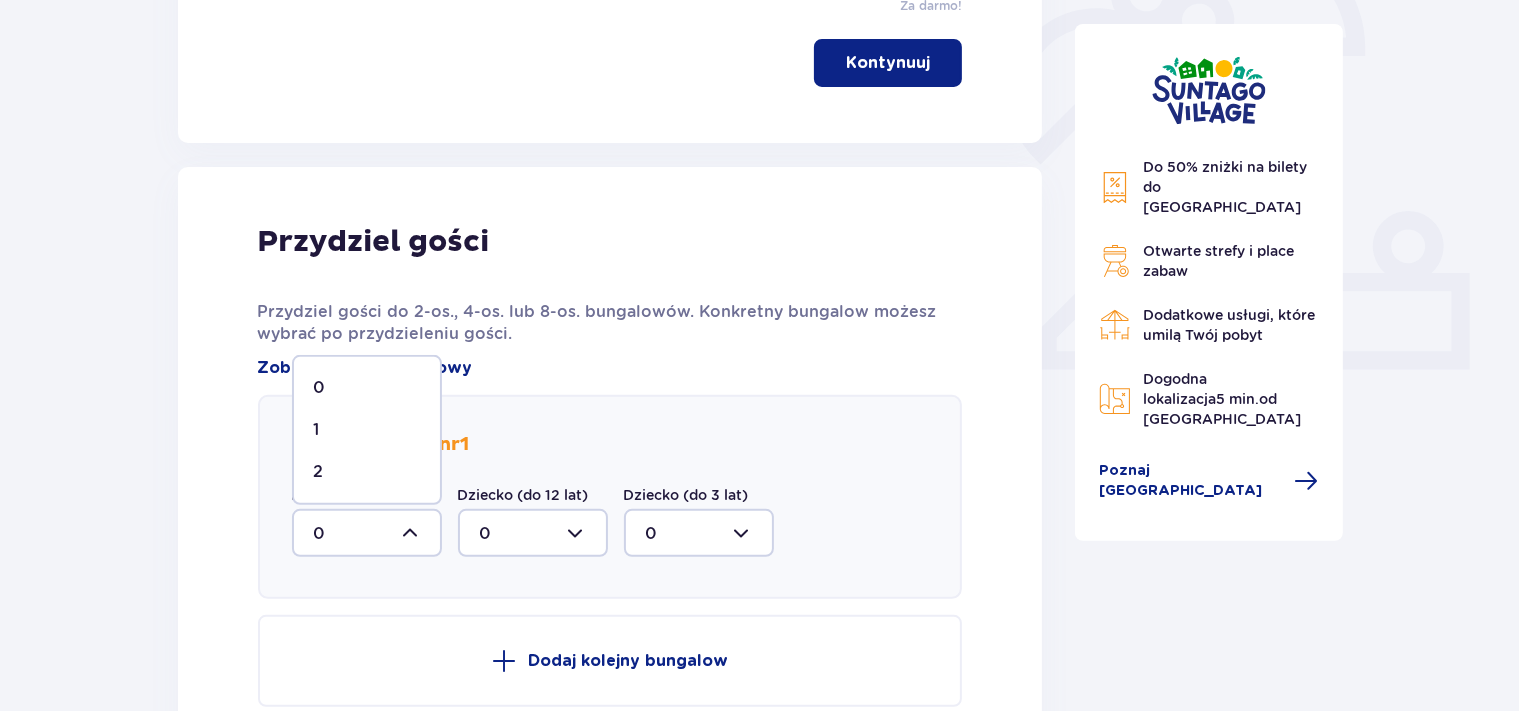 click on "2" at bounding box center (367, 472) 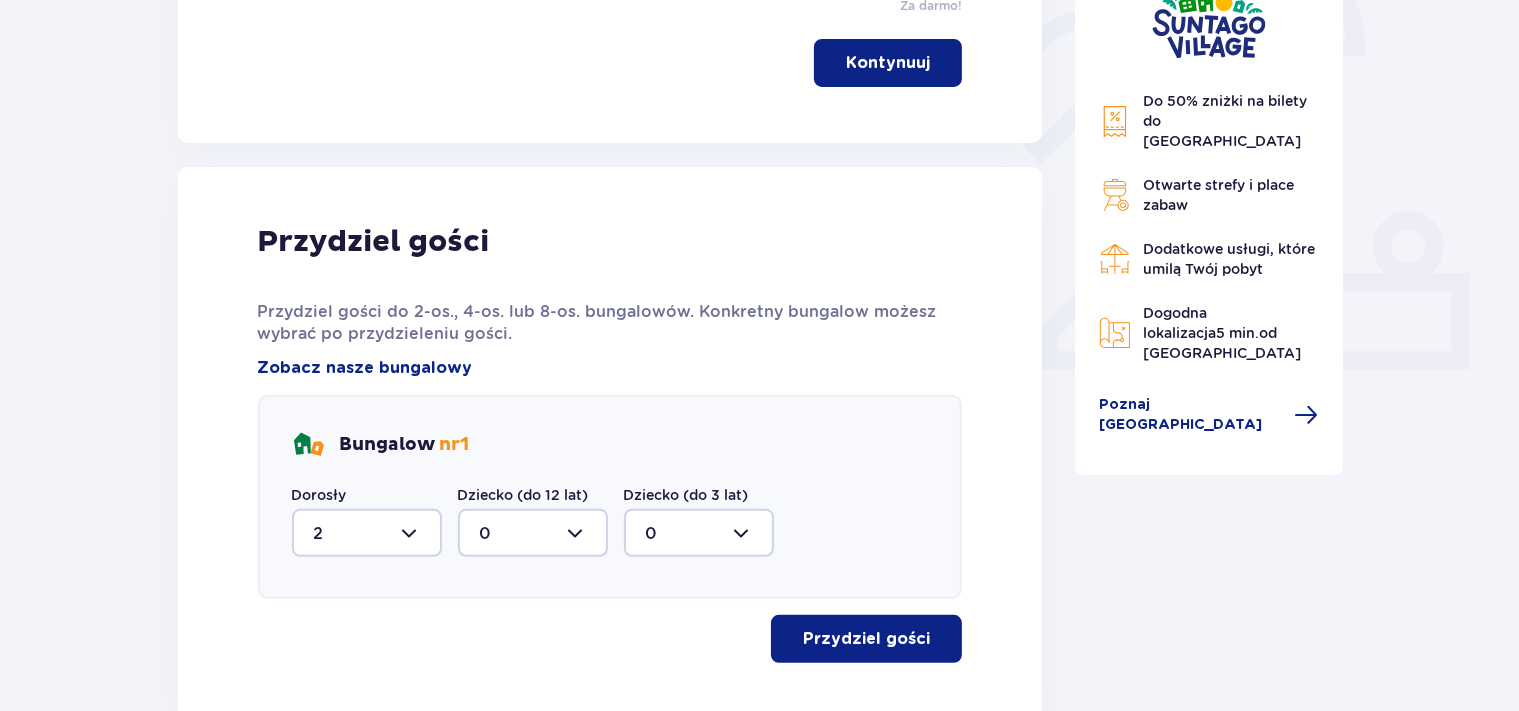 click on "Przydziel gości" at bounding box center [866, 639] 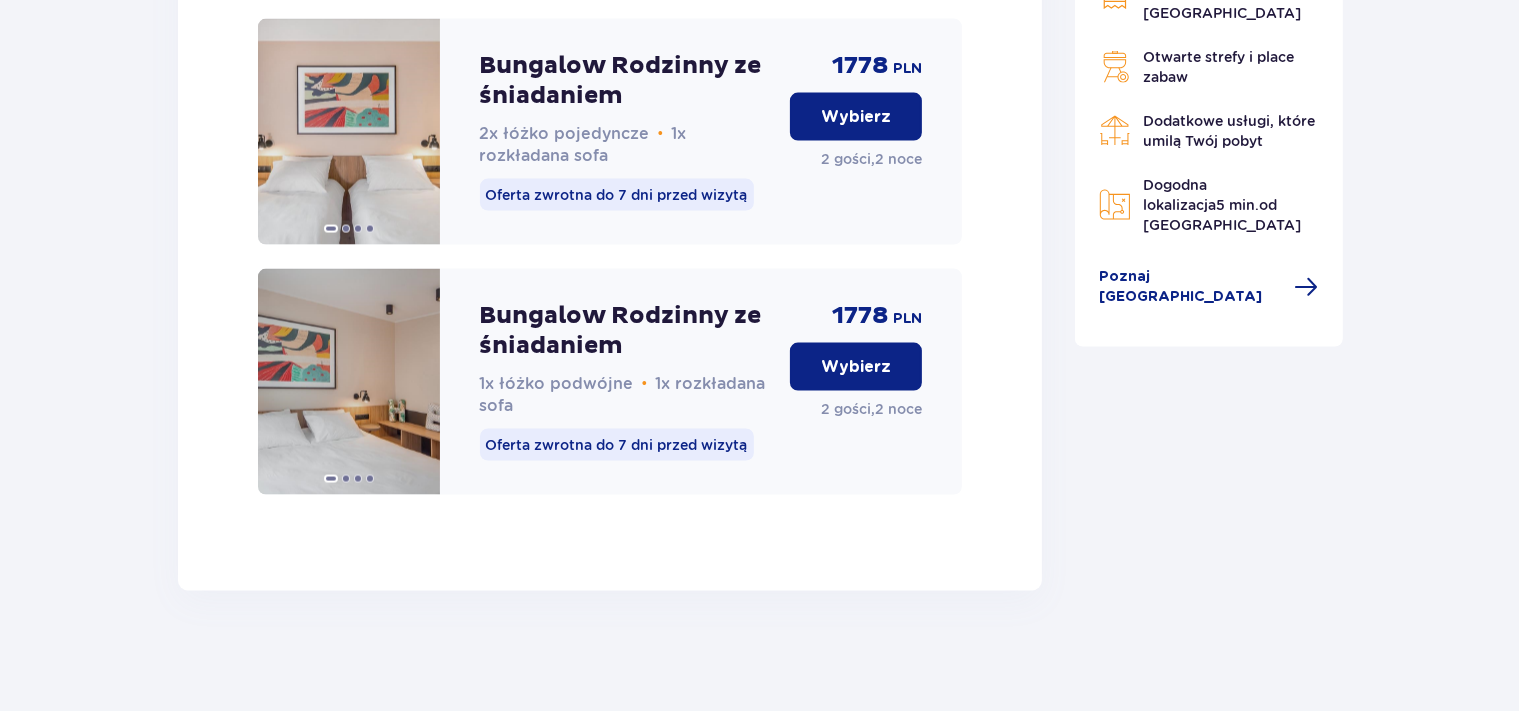 scroll, scrollTop: 0, scrollLeft: 0, axis: both 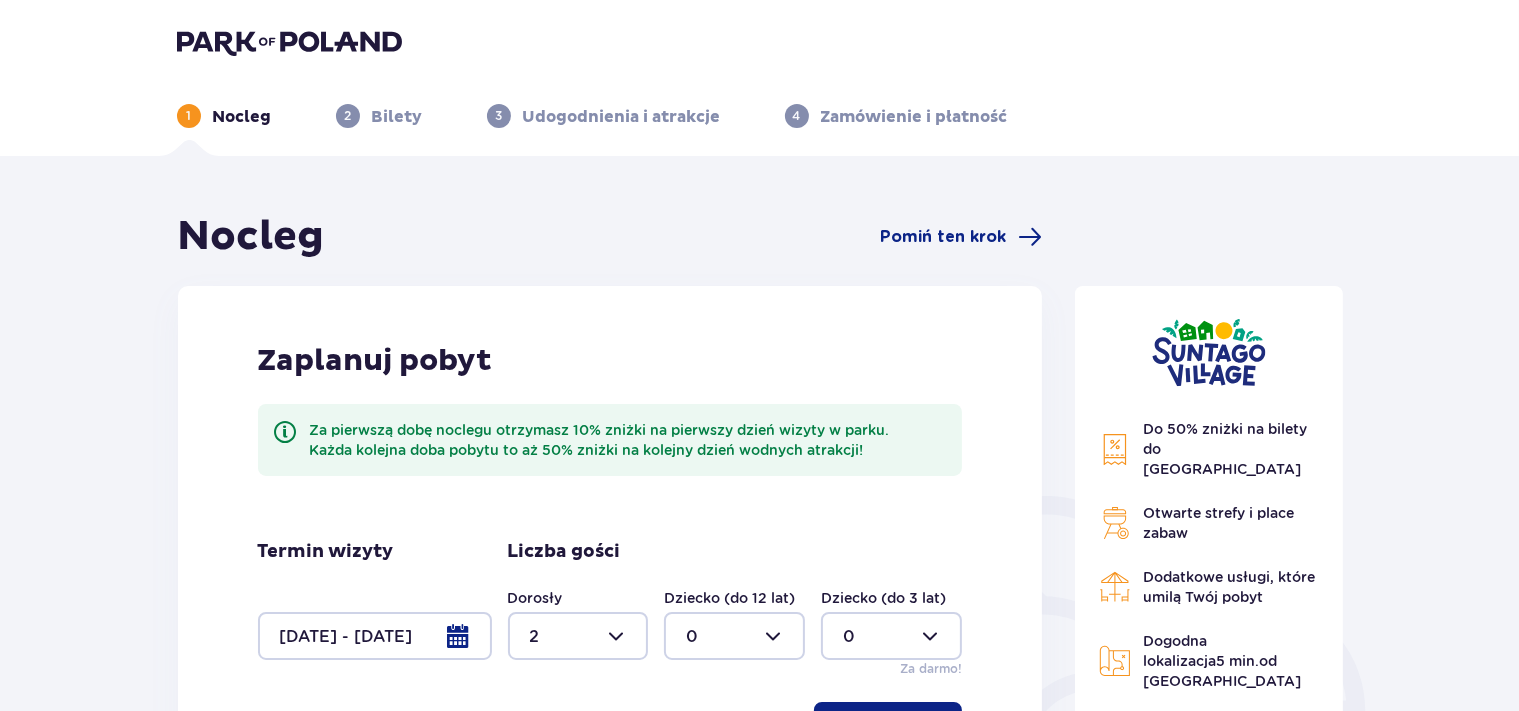 click at bounding box center [289, 42] 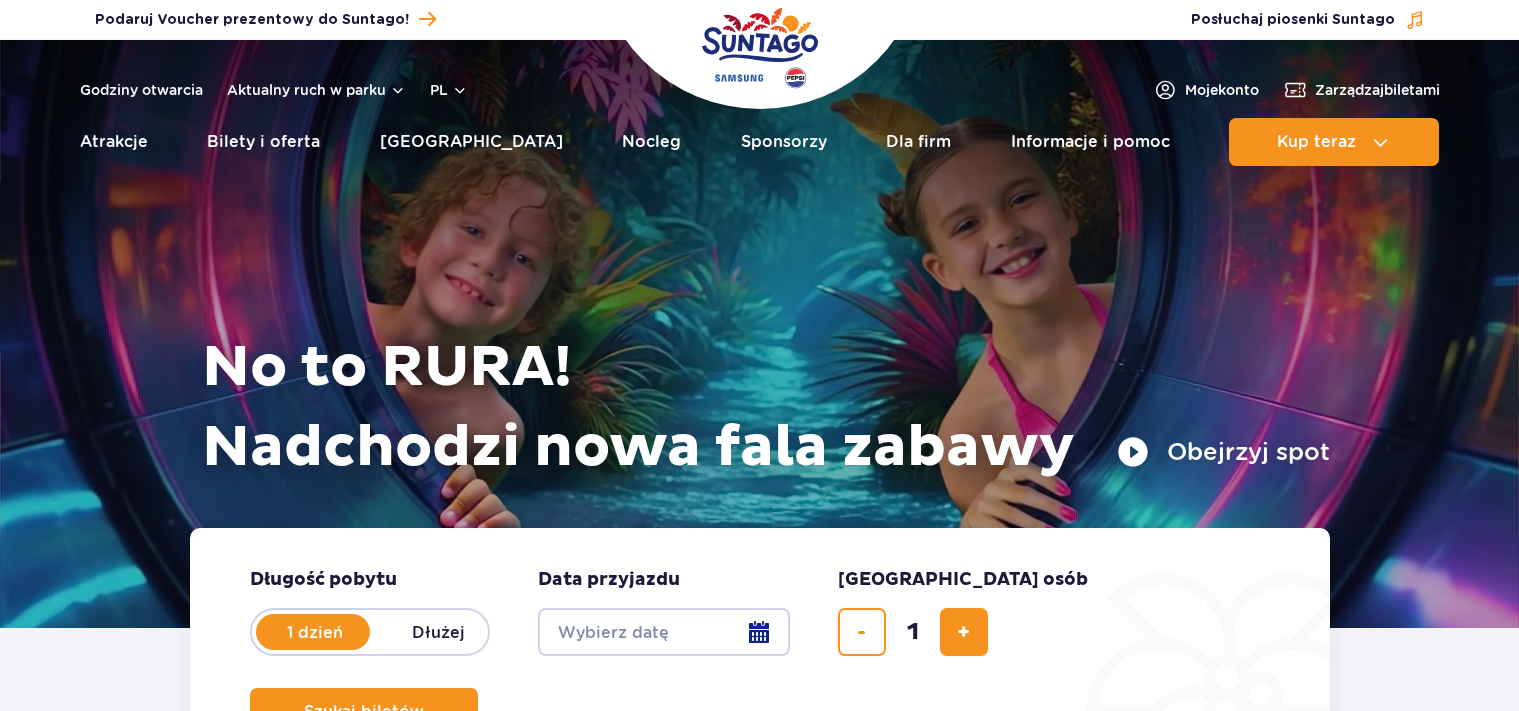 scroll, scrollTop: 0, scrollLeft: 0, axis: both 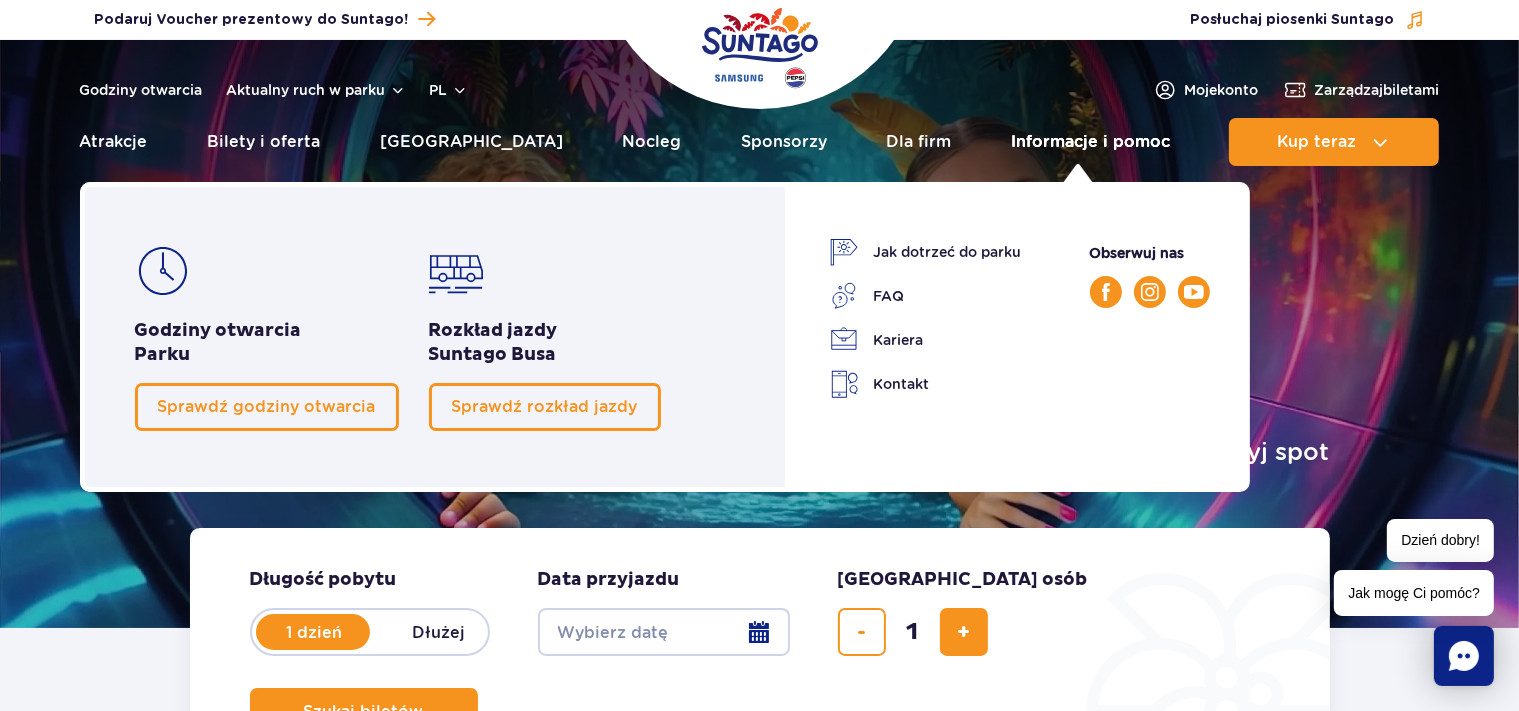 click on "Informacje i pomoc" at bounding box center [1090, 142] 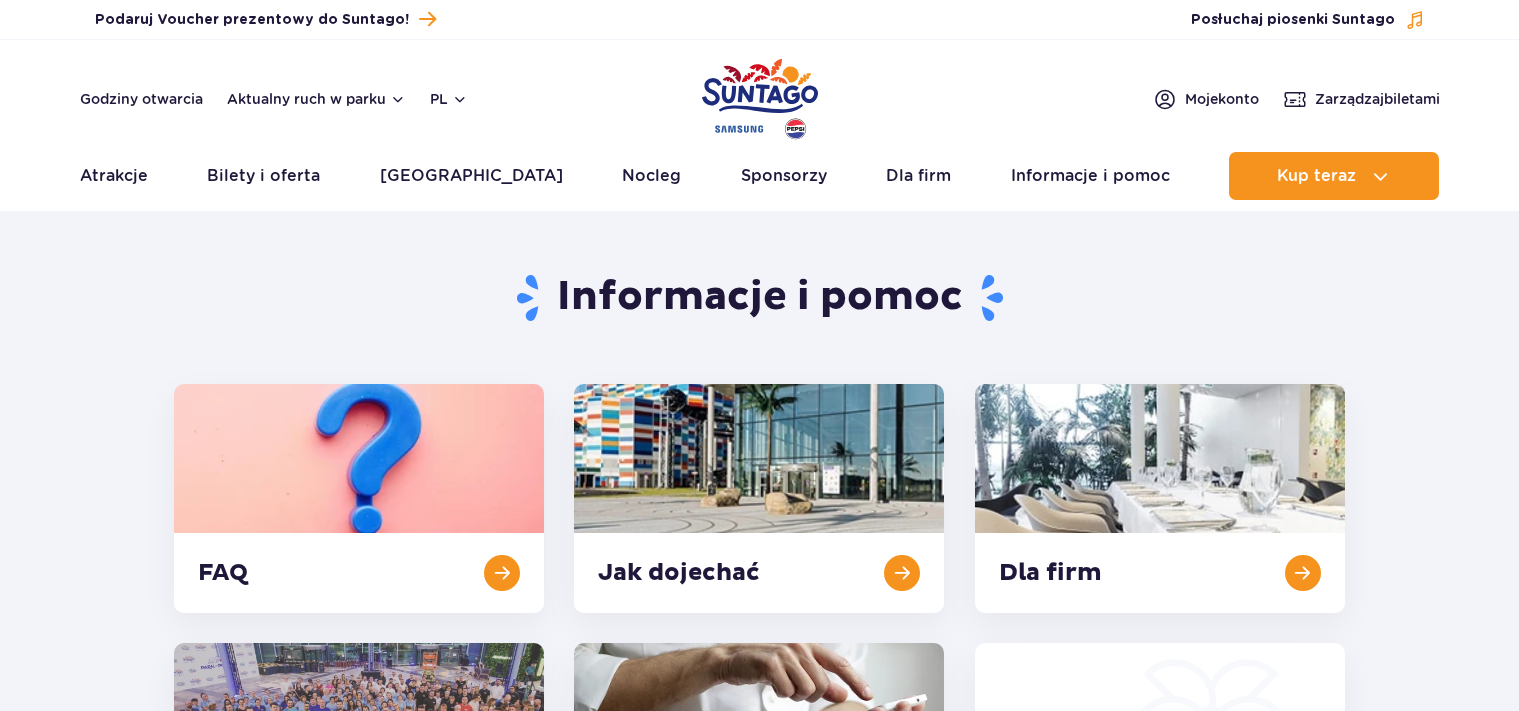 scroll, scrollTop: 0, scrollLeft: 0, axis: both 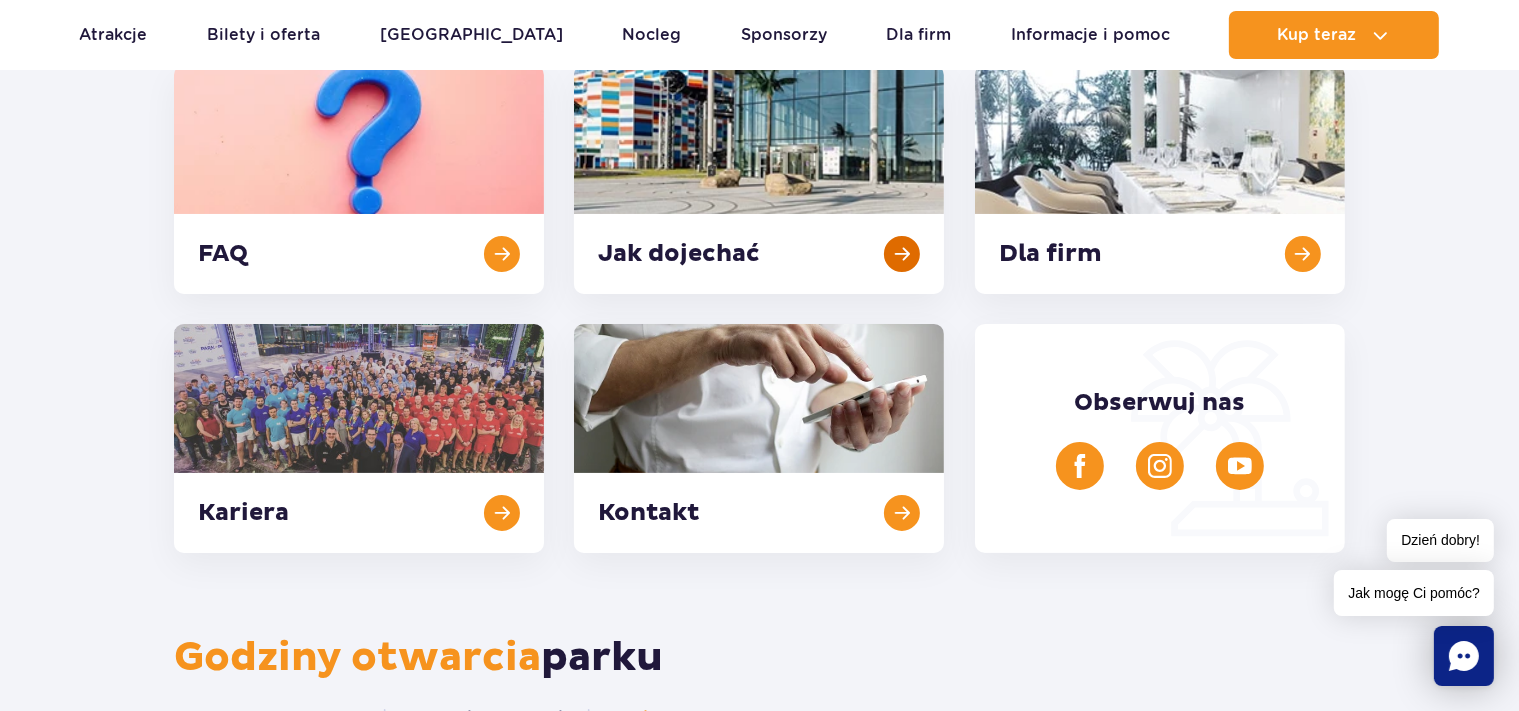 click at bounding box center (759, 179) 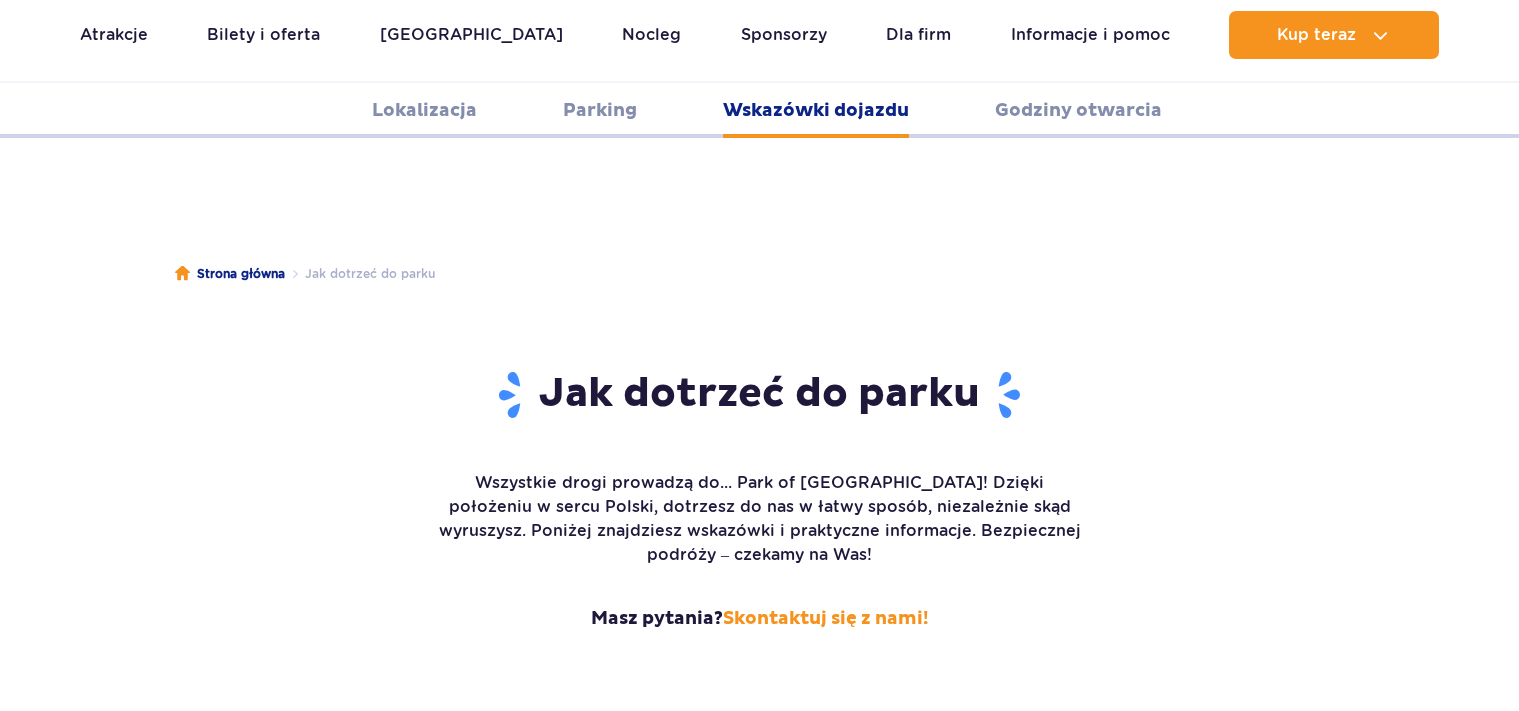 scroll, scrollTop: 2661, scrollLeft: 0, axis: vertical 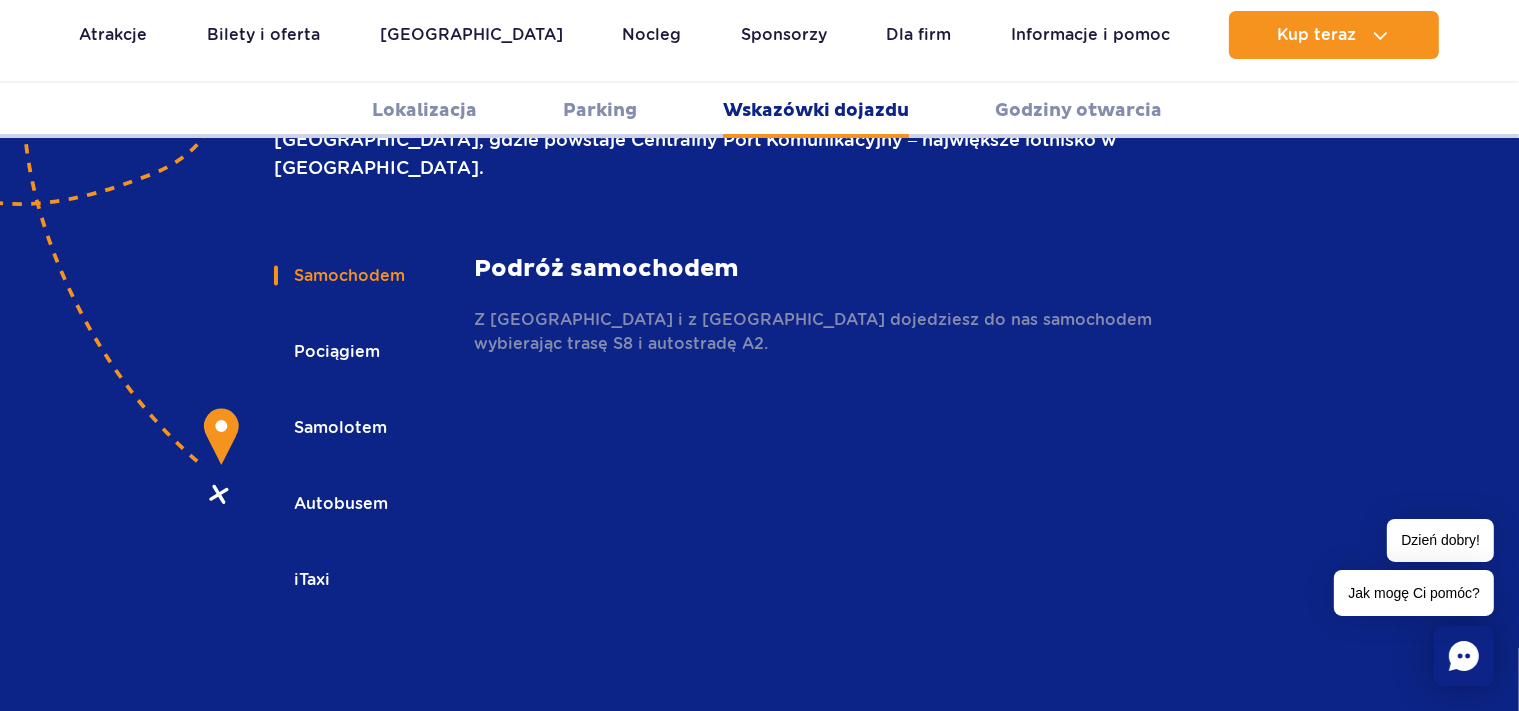 click on "Pociągiem" at bounding box center [335, 352] 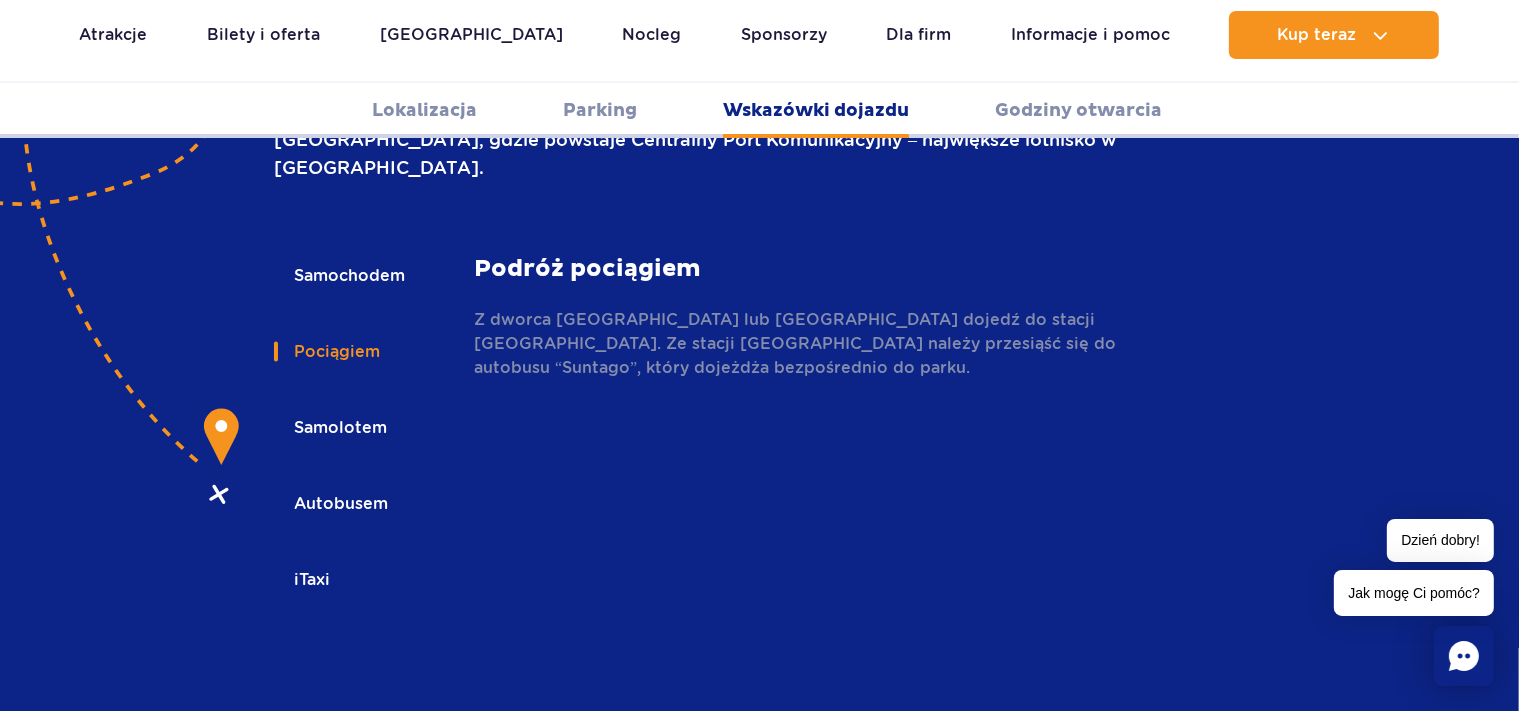 click on "Autobusem" at bounding box center (339, 504) 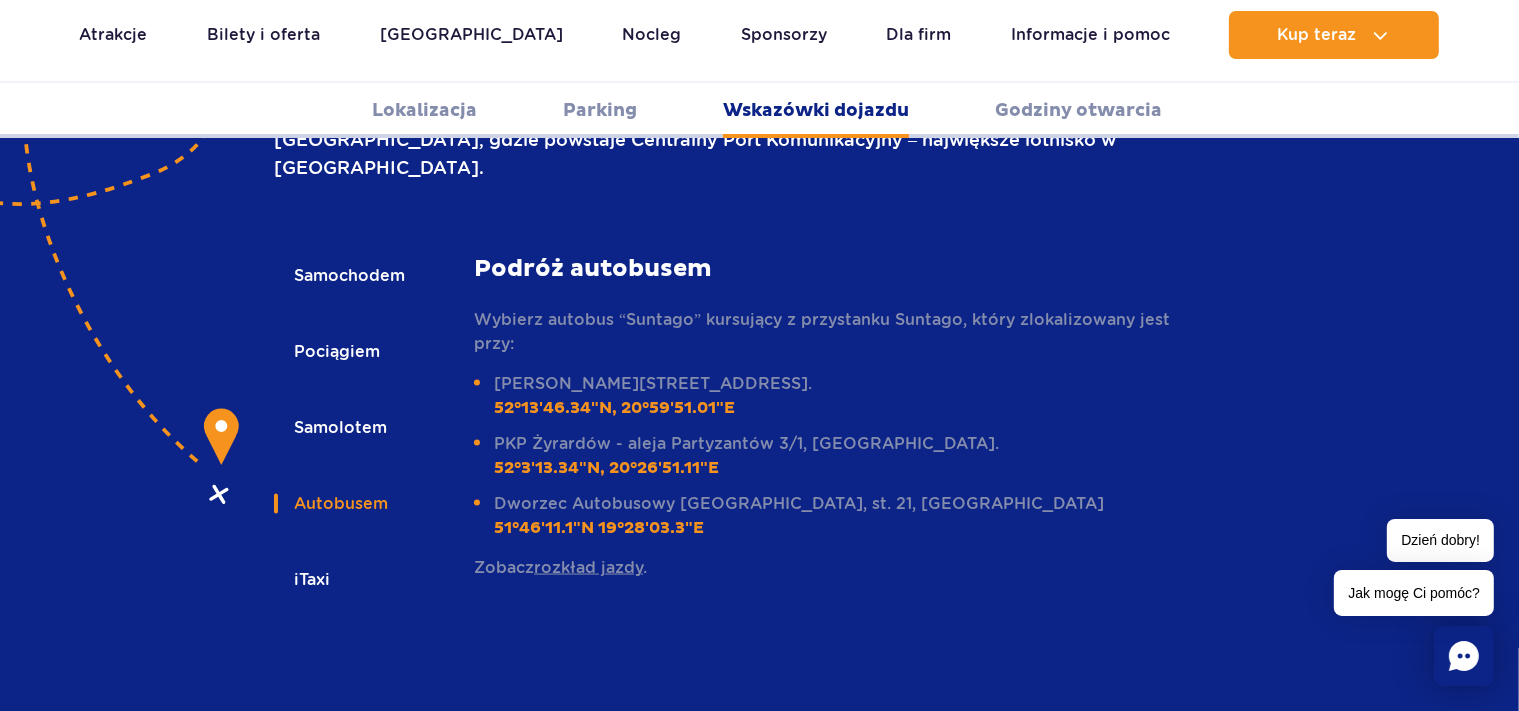 click on "rozkład jazdy" at bounding box center [588, 567] 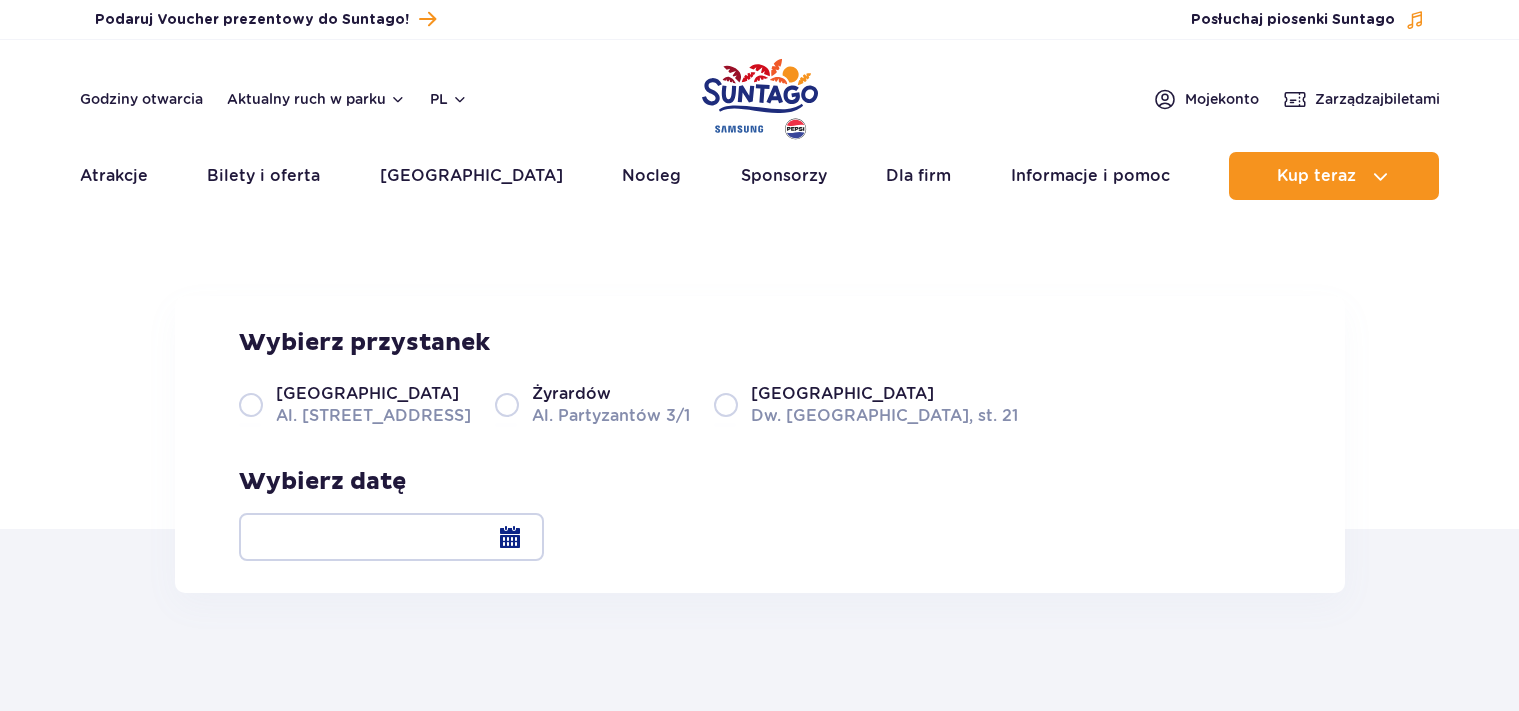 scroll, scrollTop: 0, scrollLeft: 0, axis: both 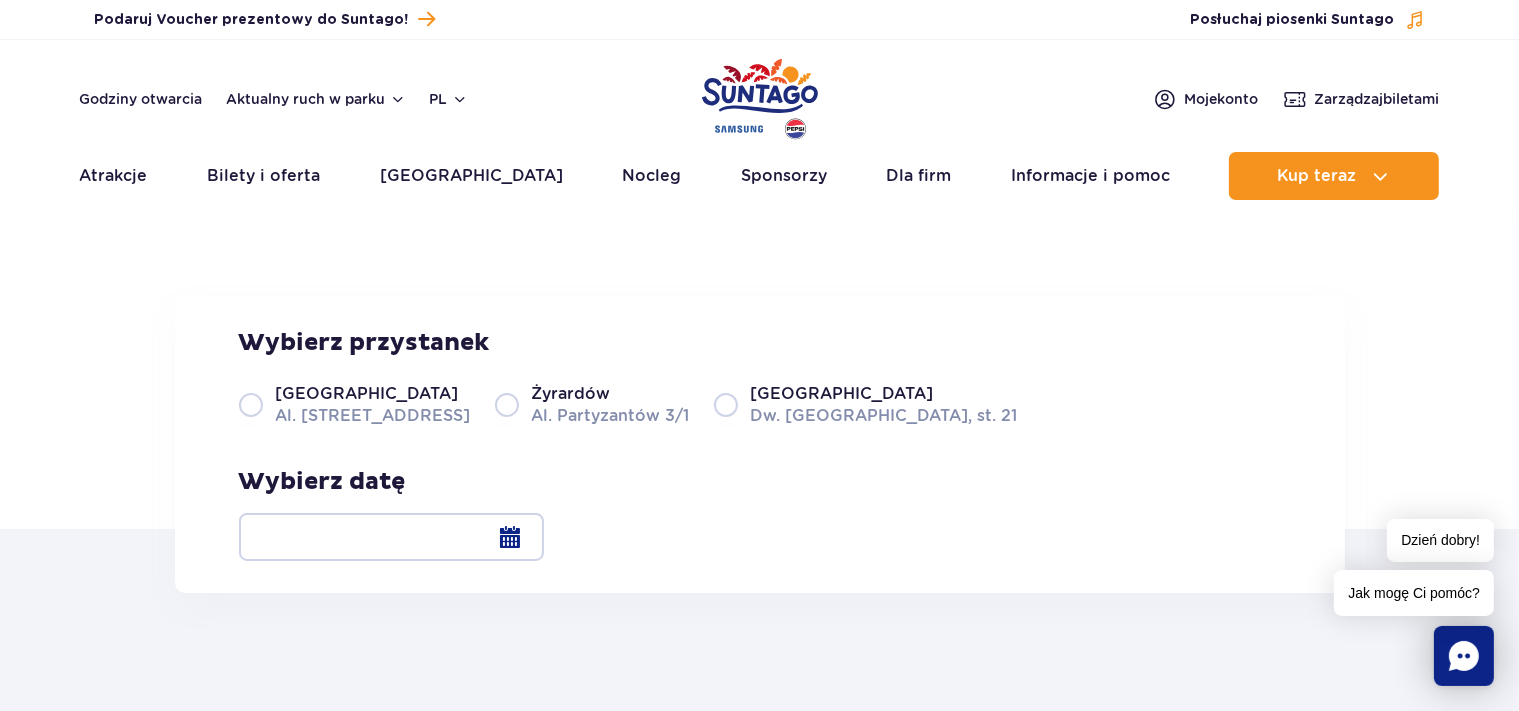 click on "[GEOGRAPHIC_DATA]" at bounding box center (367, 394) 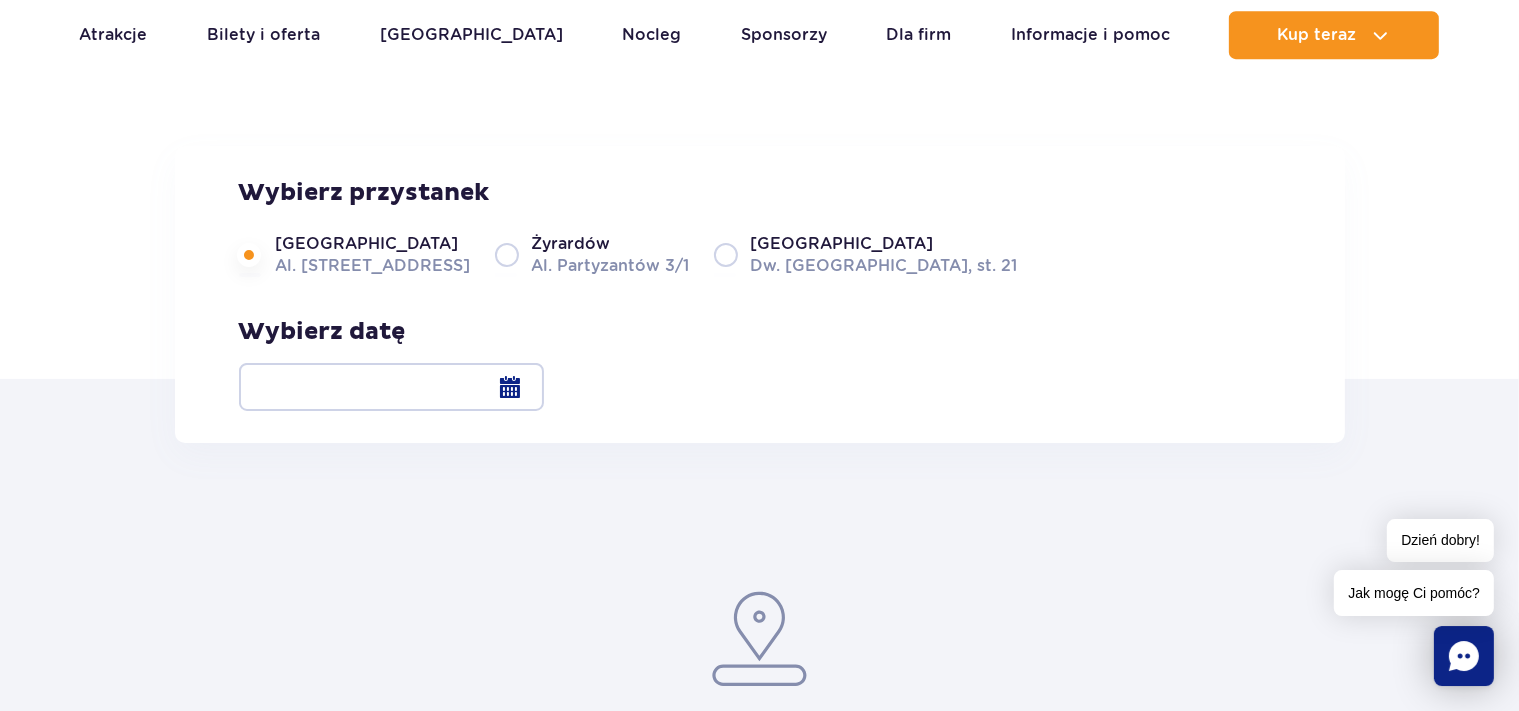 scroll, scrollTop: 257, scrollLeft: 0, axis: vertical 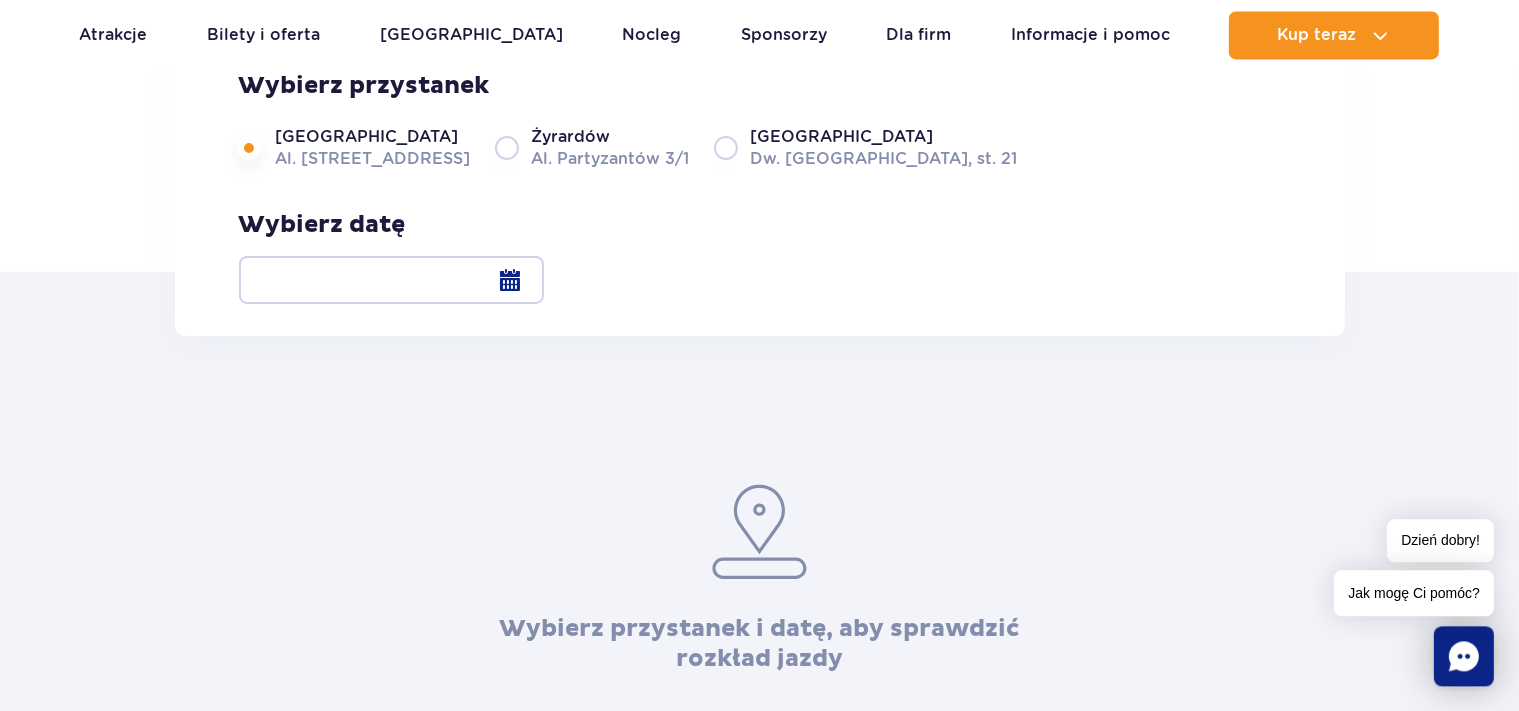 click at bounding box center (391, 280) 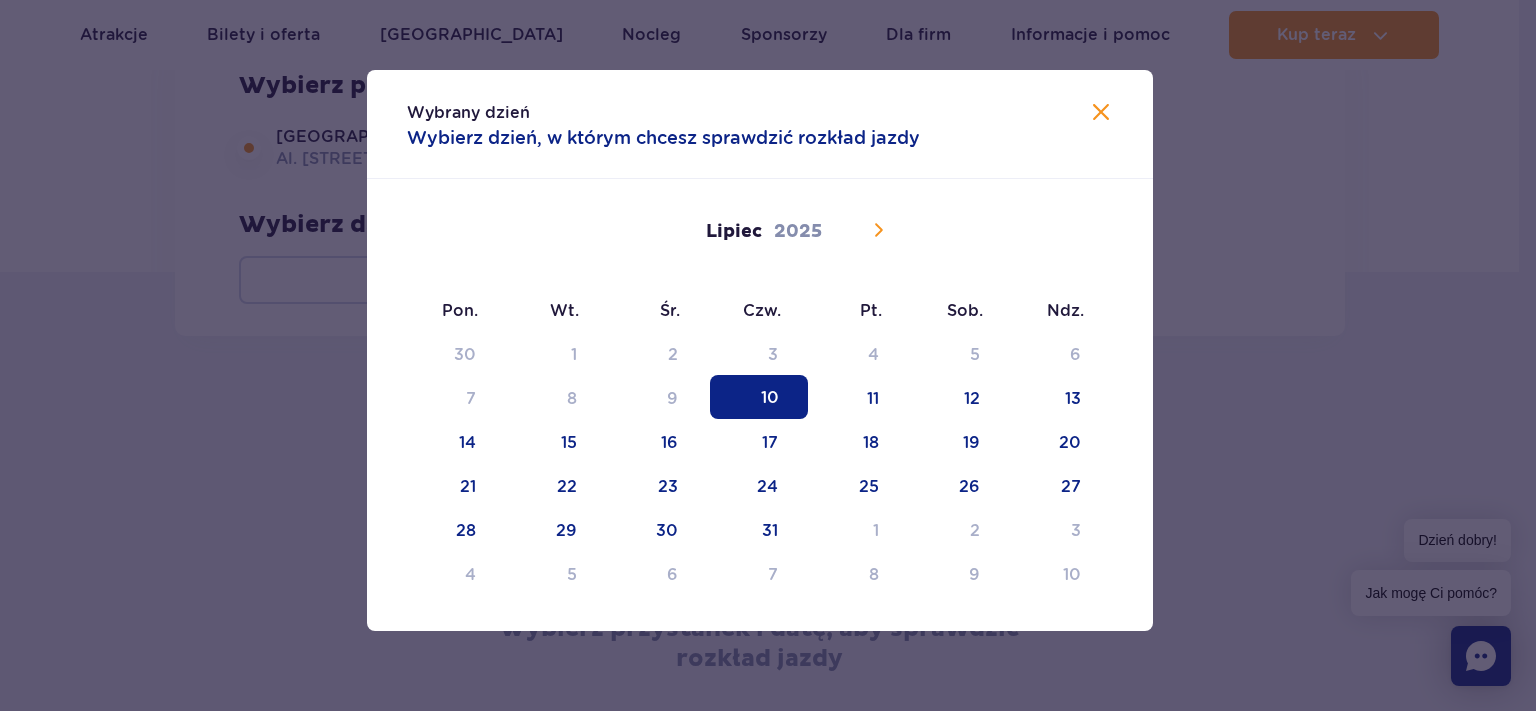 click 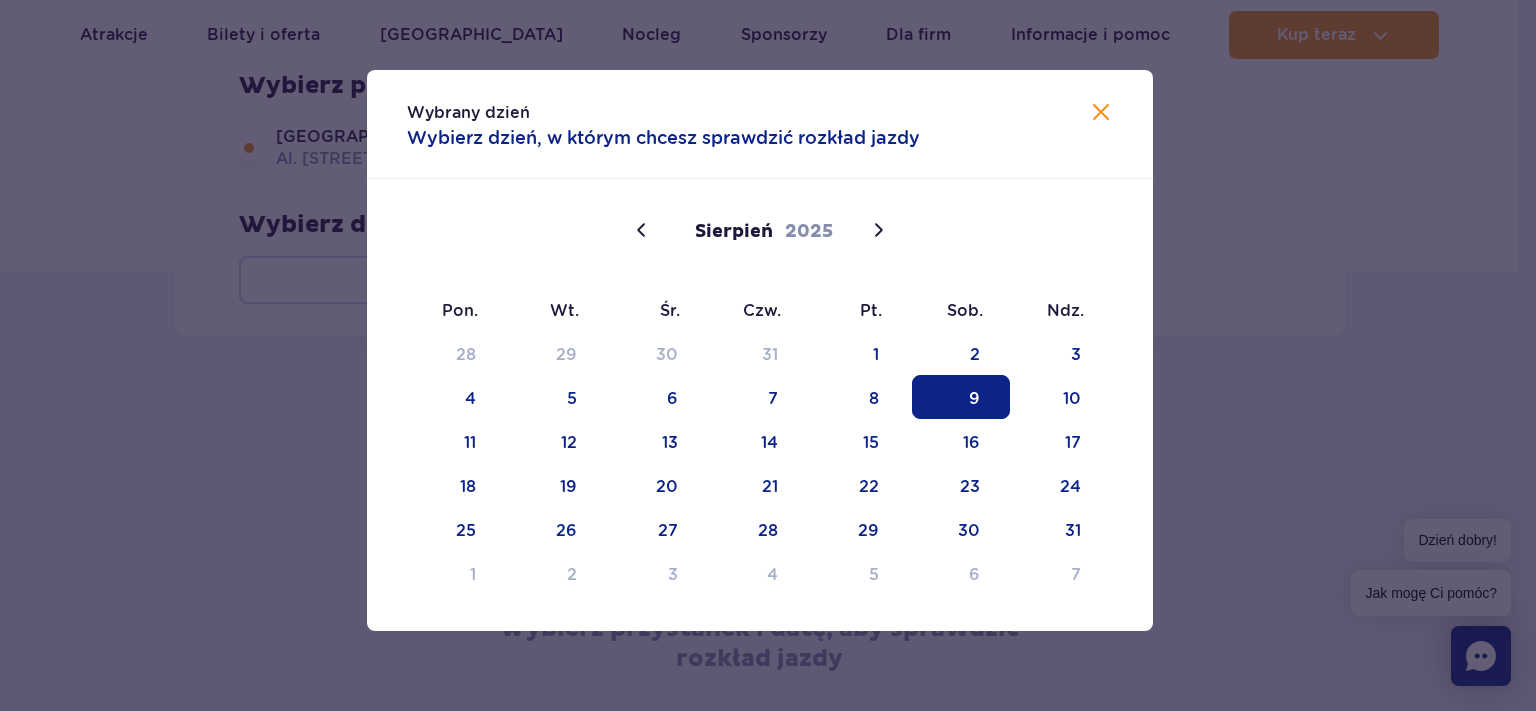 click on "9" at bounding box center [961, 397] 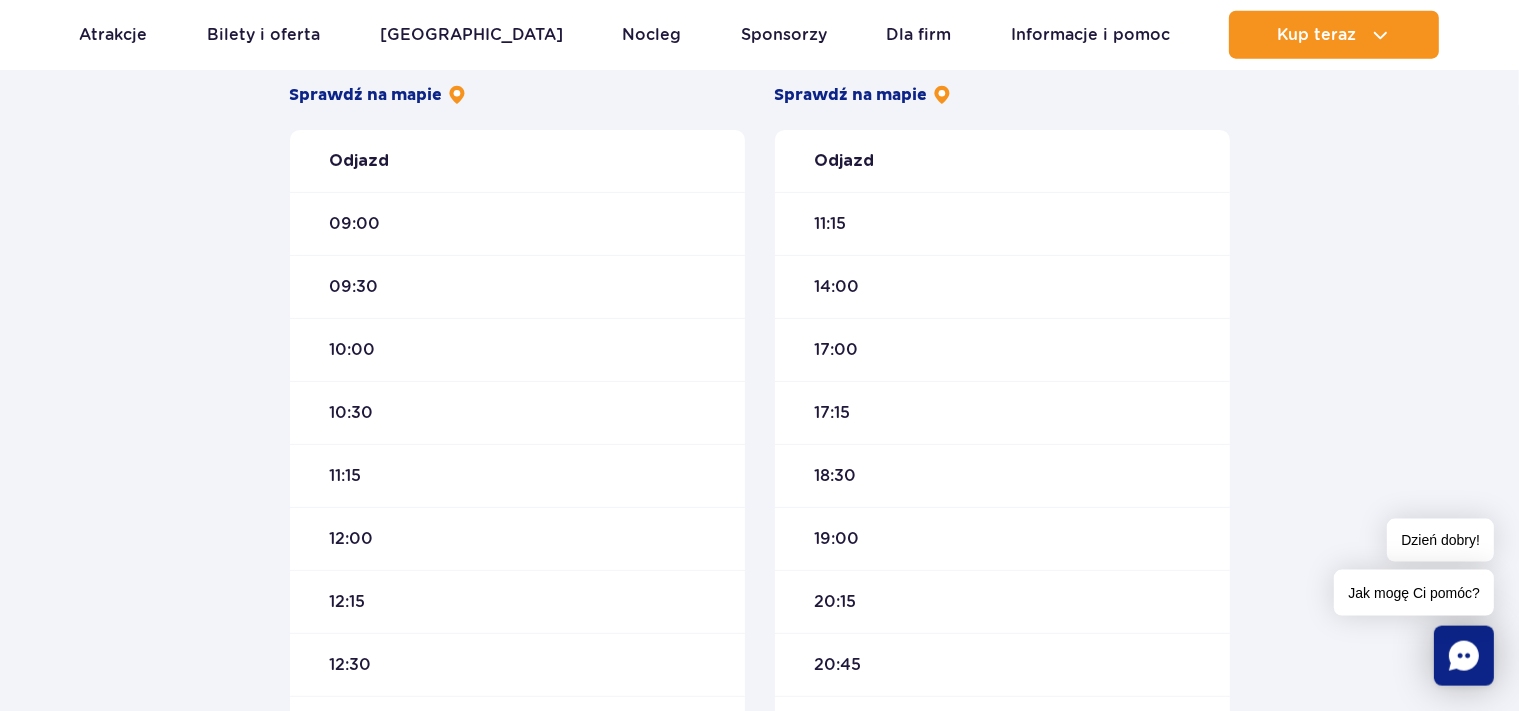 scroll, scrollTop: 662, scrollLeft: 0, axis: vertical 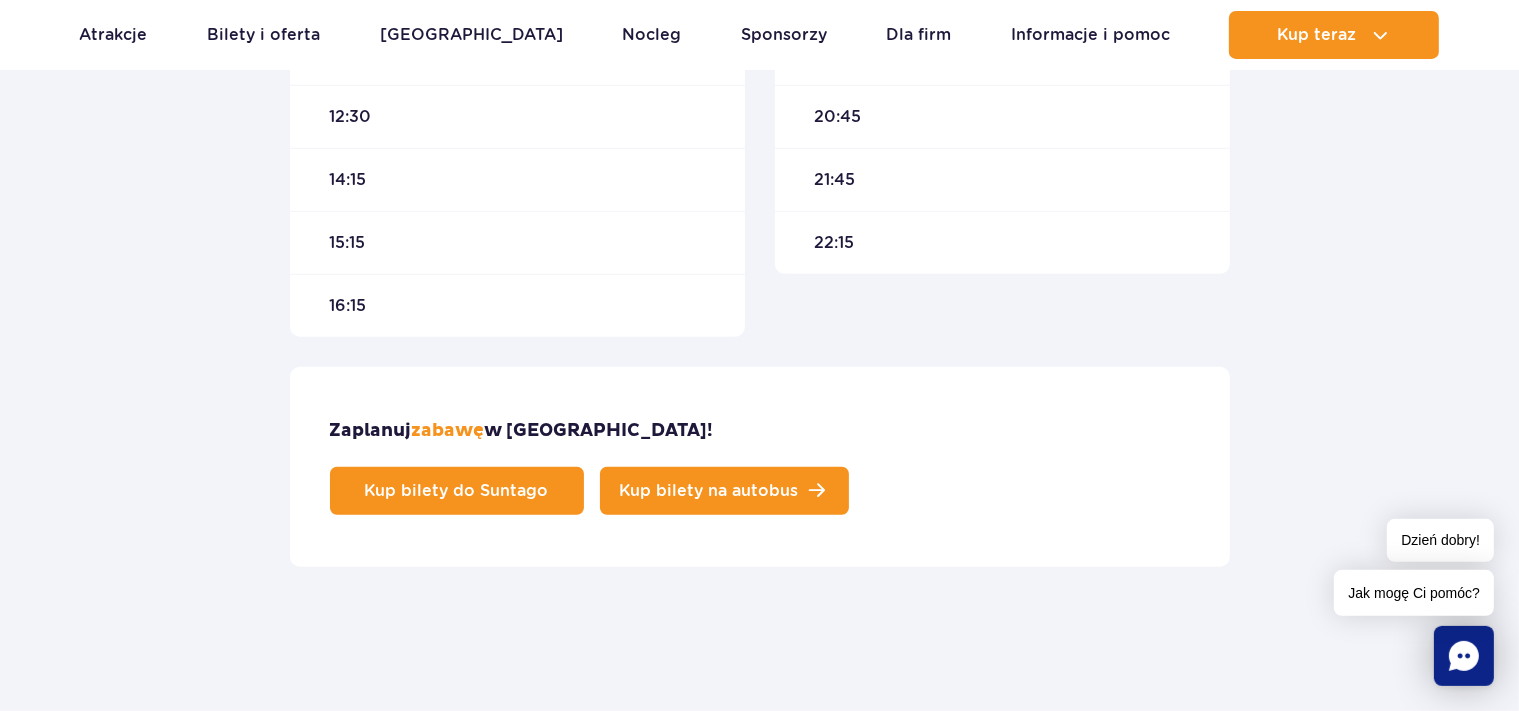 click on "Kup bilety na autobus" at bounding box center (709, 491) 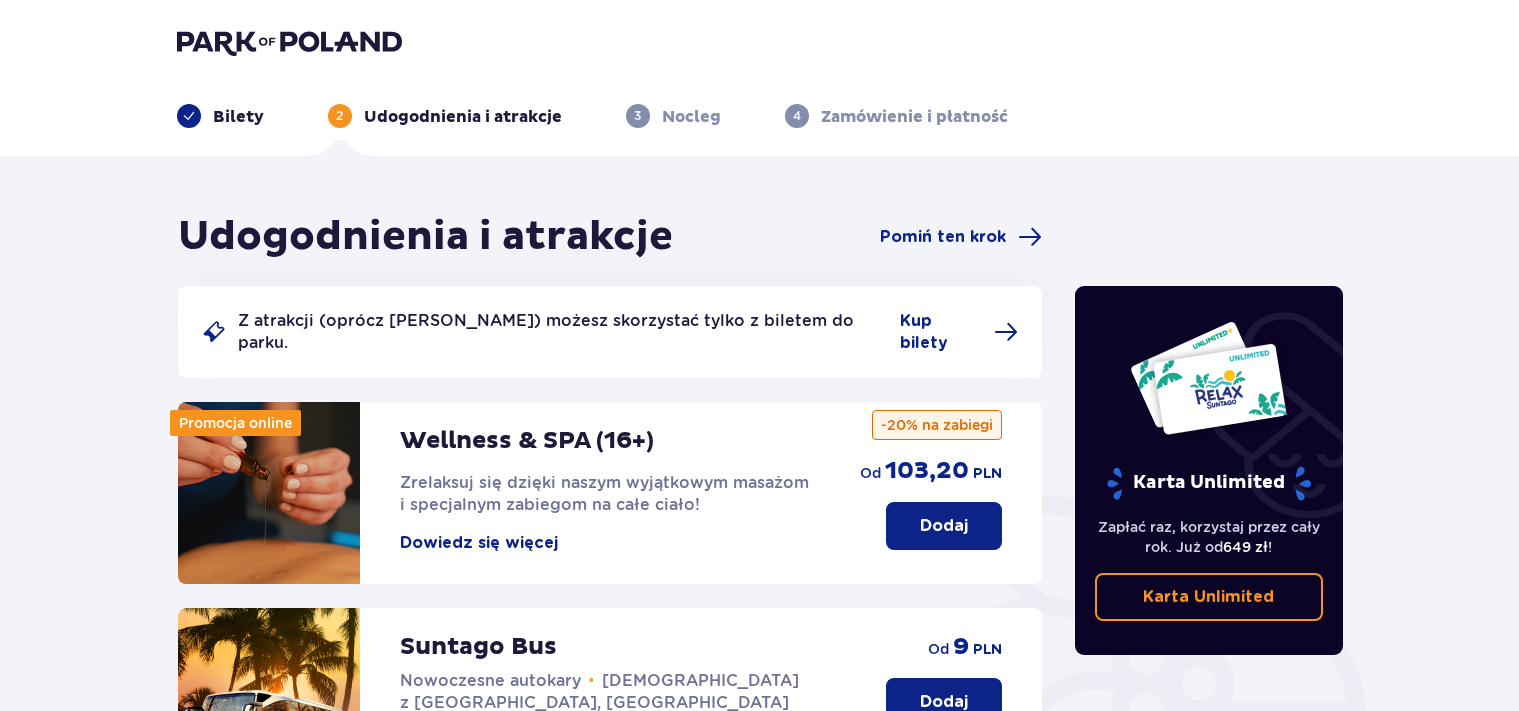 scroll, scrollTop: 0, scrollLeft: 0, axis: both 